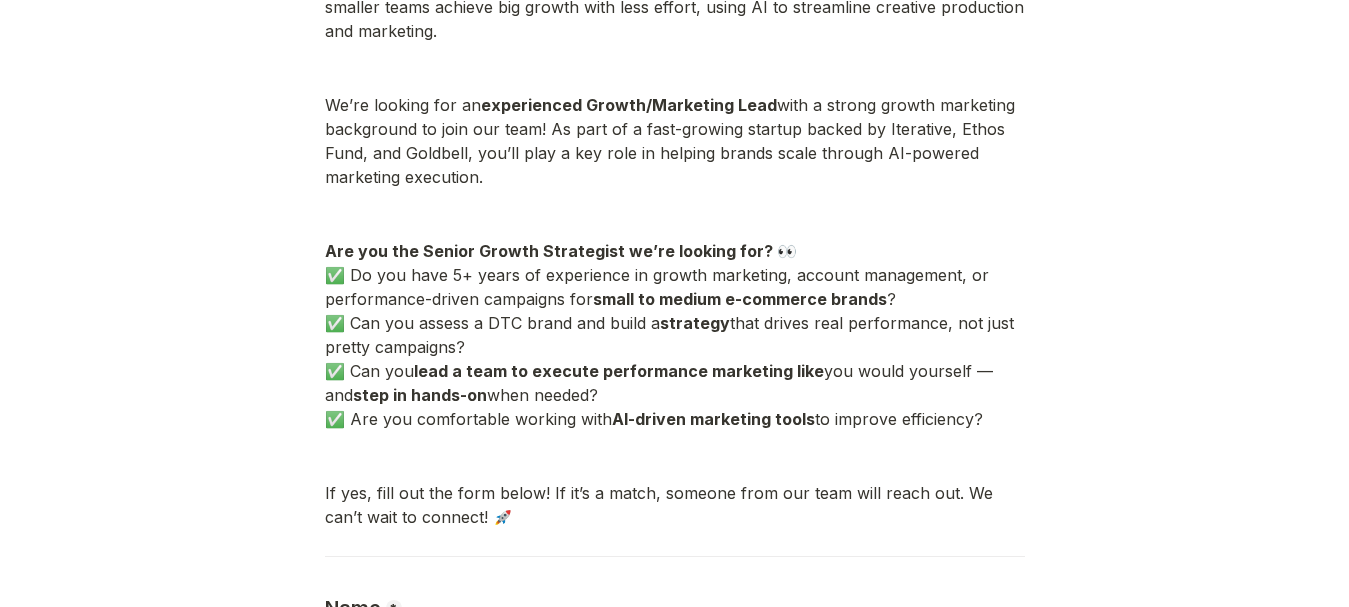 scroll, scrollTop: 598, scrollLeft: 0, axis: vertical 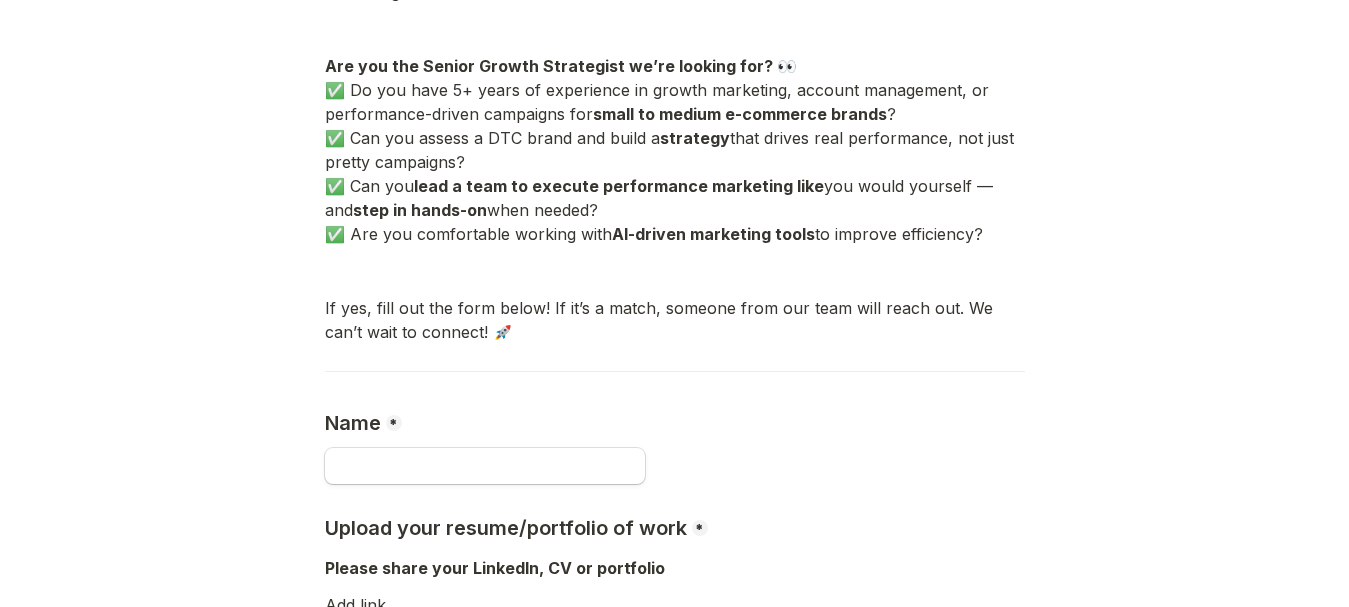 click on "Name * Required" at bounding box center (675, 418) 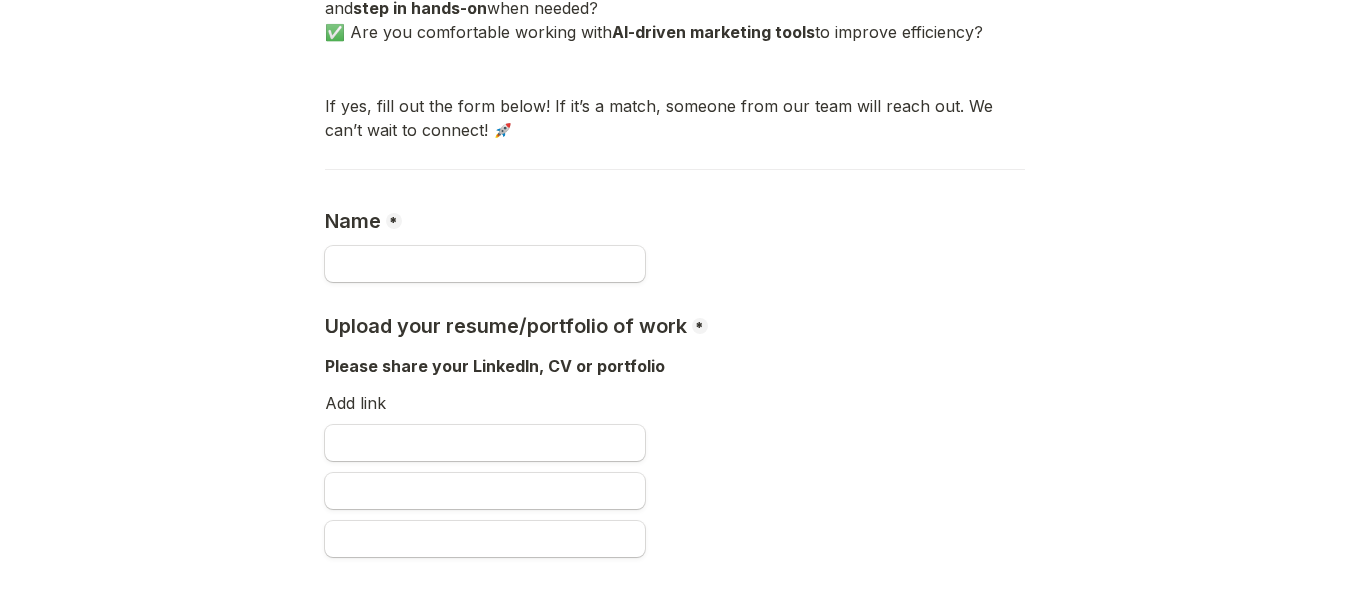 scroll, scrollTop: 801, scrollLeft: 0, axis: vertical 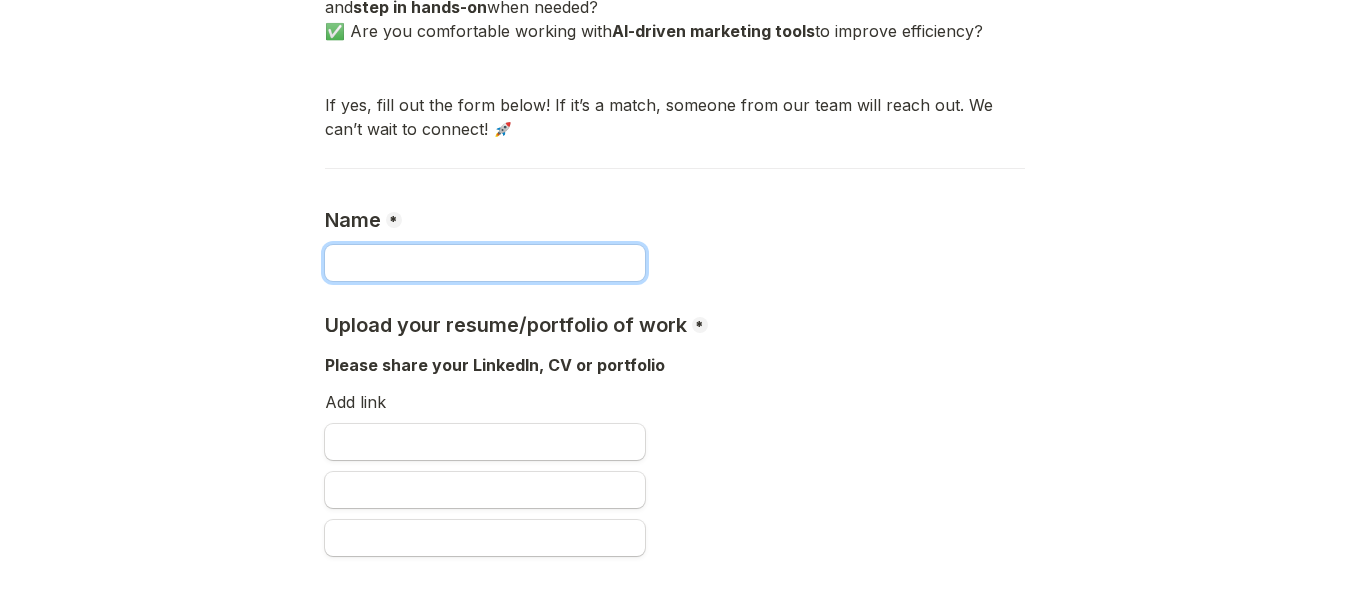 click at bounding box center [485, 263] 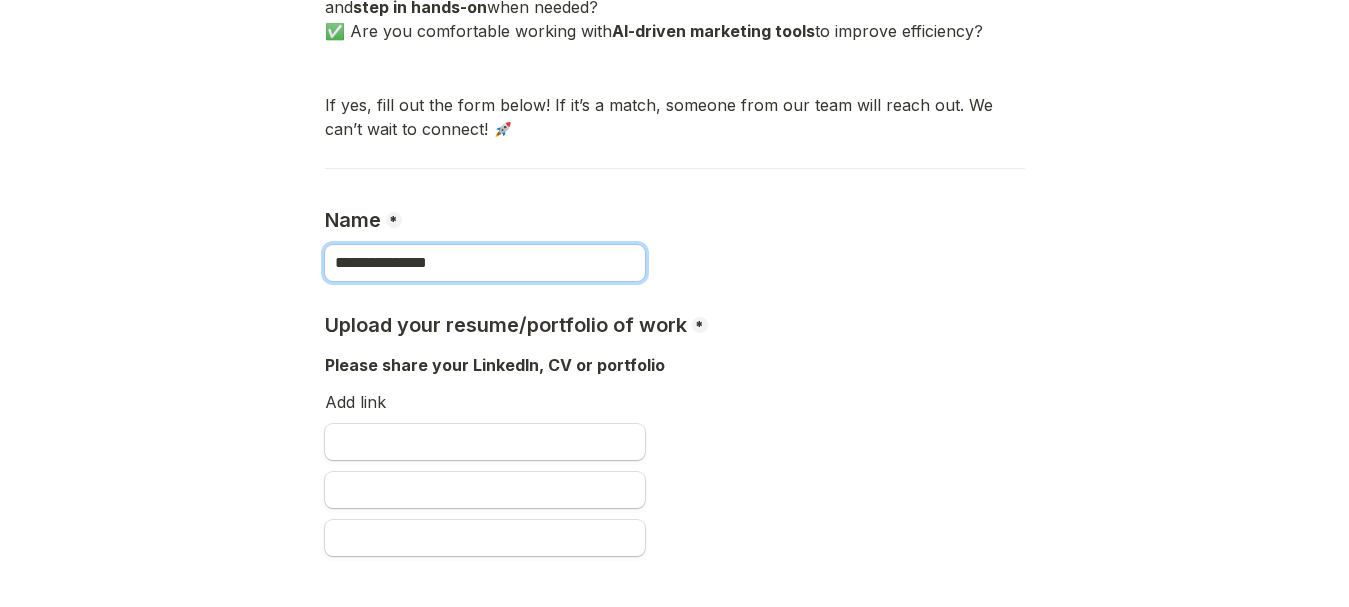type on "**********" 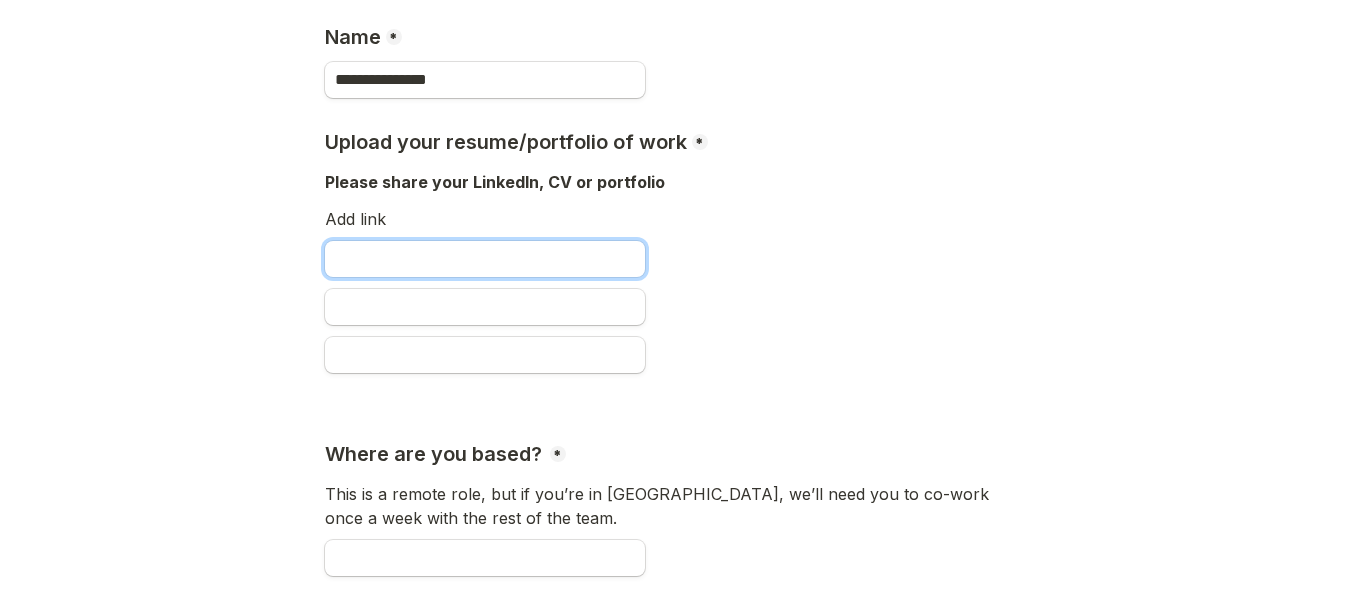 scroll, scrollTop: 985, scrollLeft: 0, axis: vertical 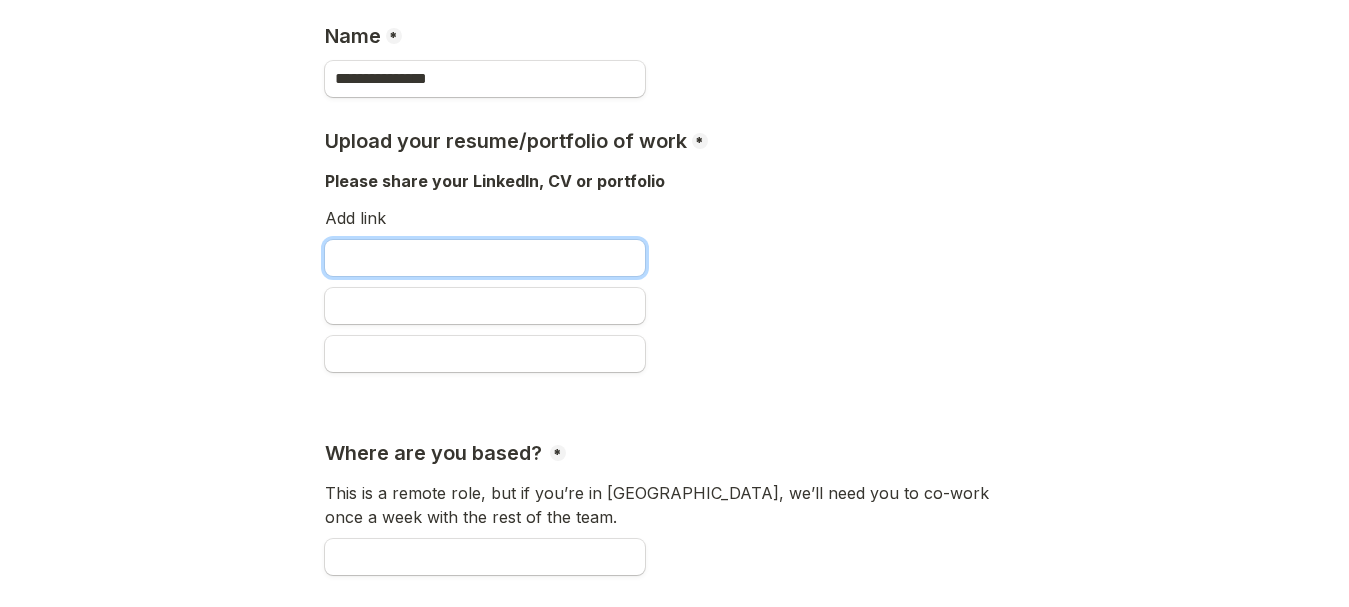 paste on "**********" 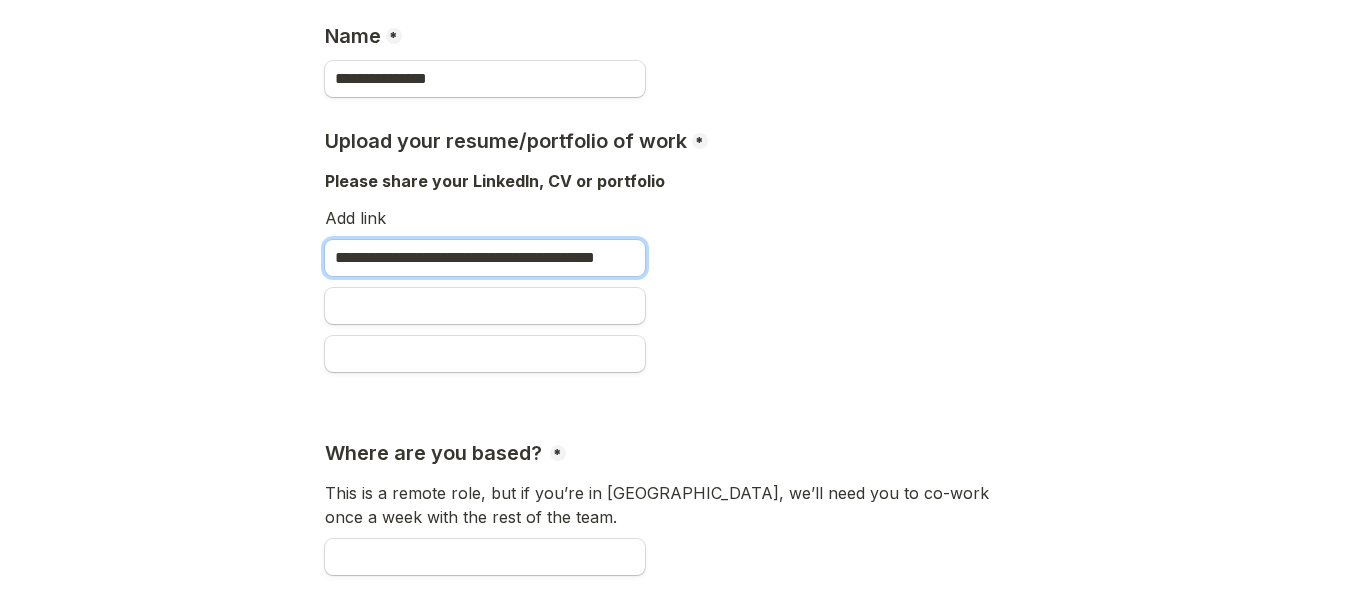 scroll, scrollTop: 0, scrollLeft: 25, axis: horizontal 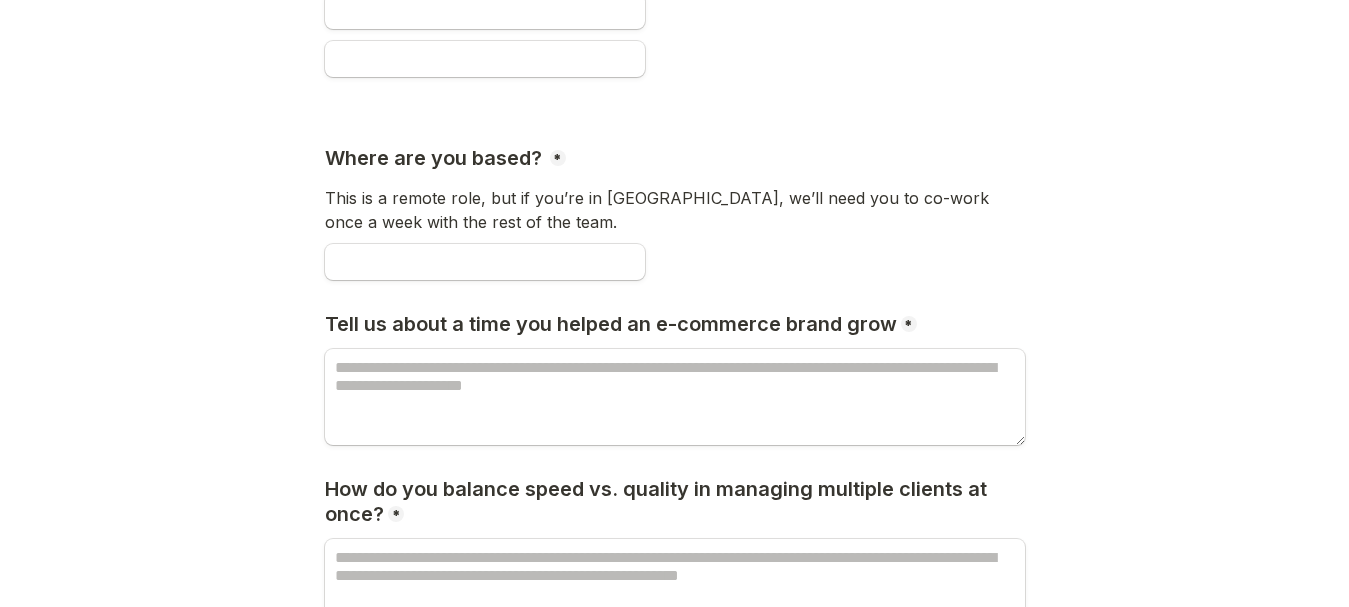 type on "**********" 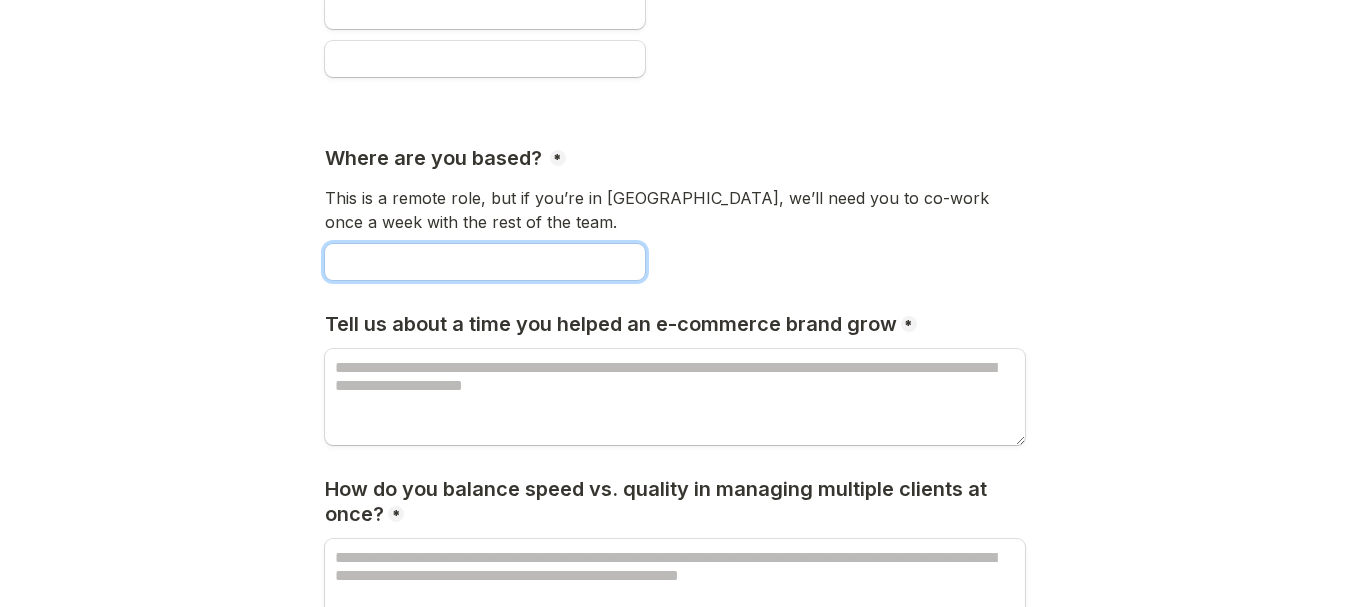 scroll, scrollTop: 0, scrollLeft: 0, axis: both 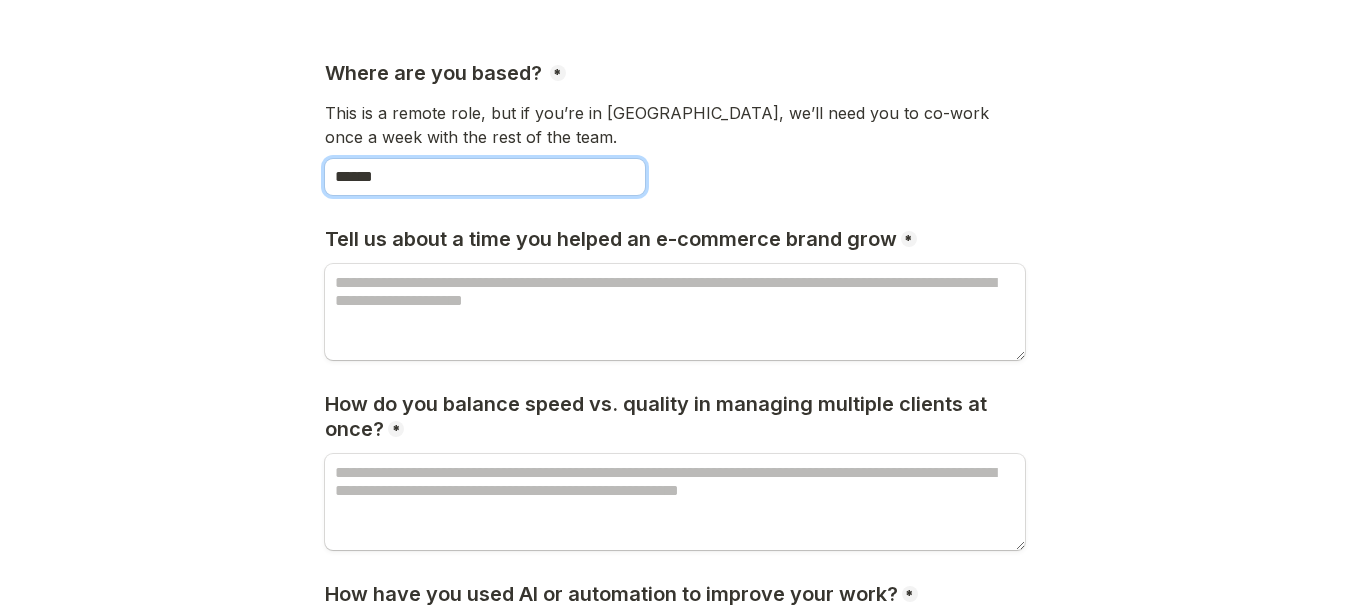 type on "******" 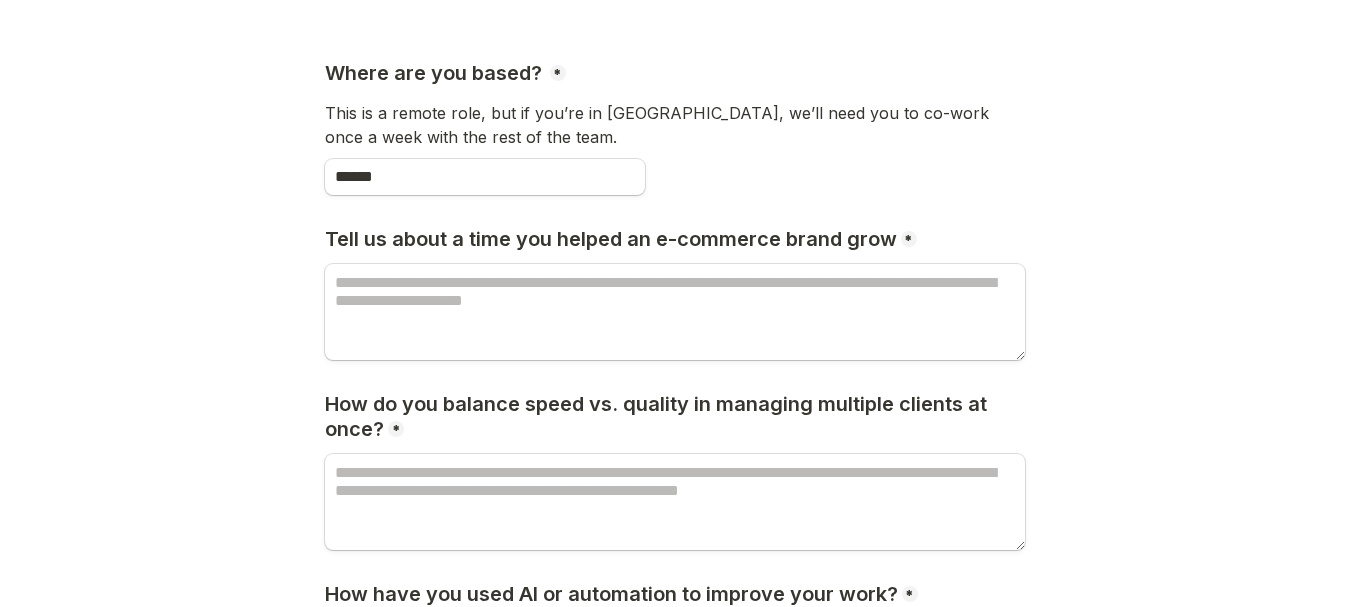 click on "Tell us about a time you helped an e-commerce brand grow" at bounding box center [613, 239] 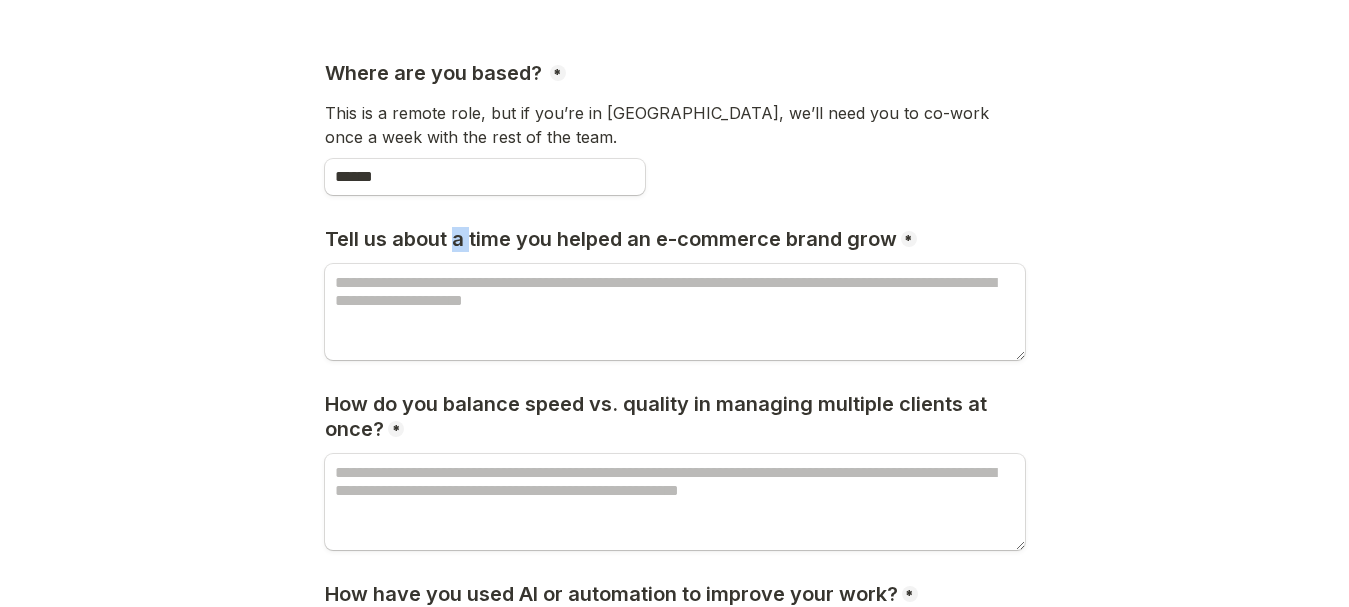 click on "Tell us about a time you helped an e-commerce brand grow" at bounding box center [613, 239] 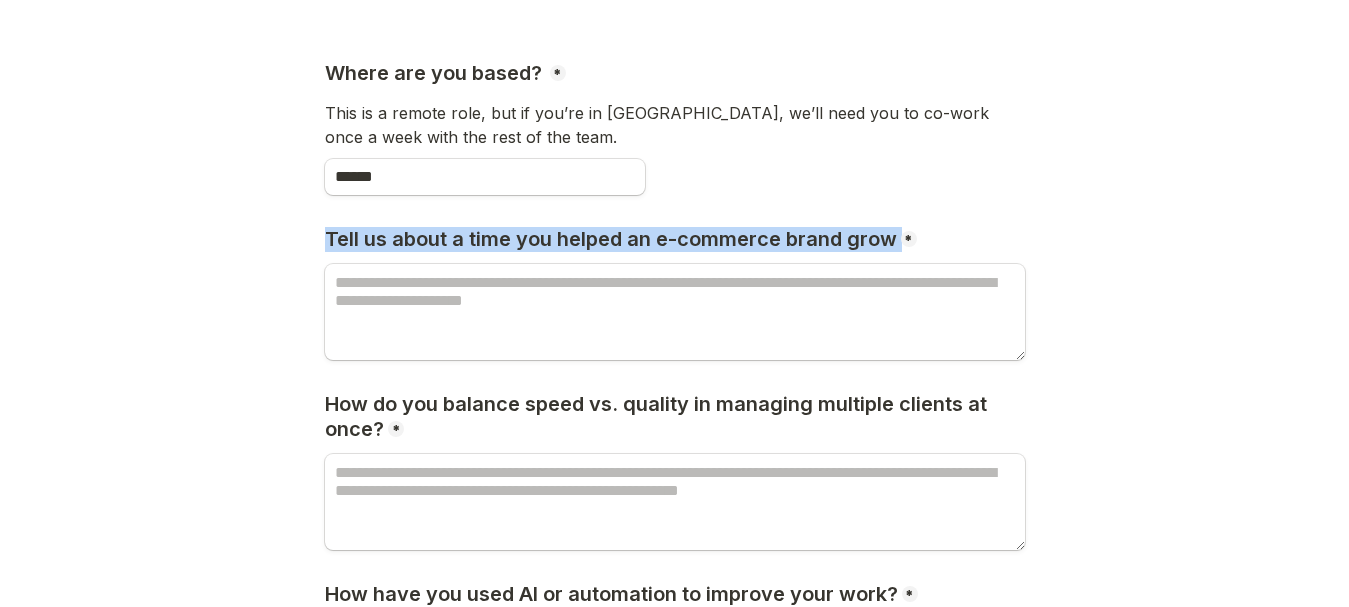 click on "Tell us about a time you helped an e-commerce brand grow" at bounding box center [613, 239] 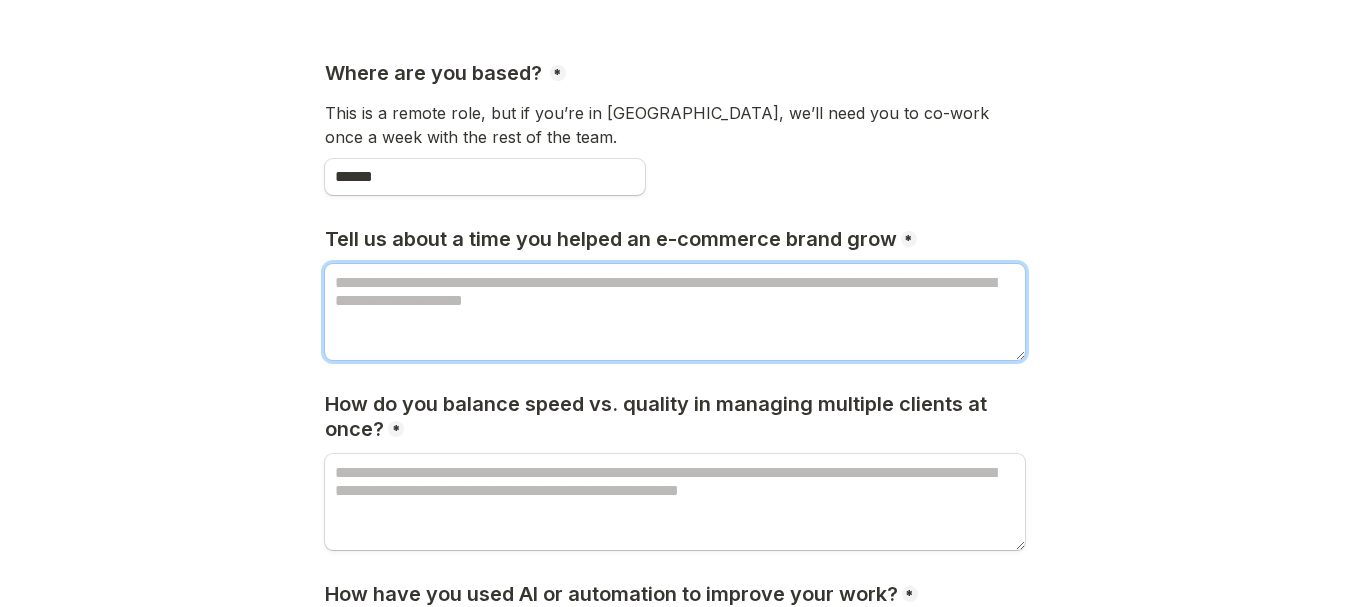 click at bounding box center [675, 312] 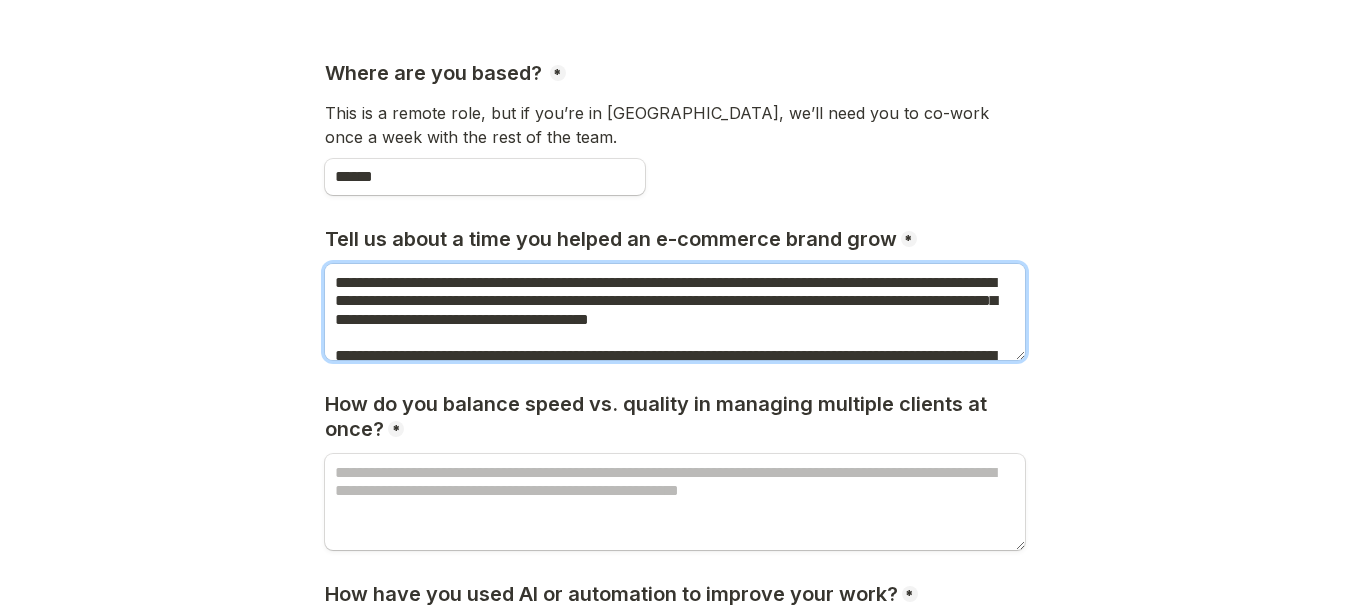 scroll, scrollTop: 283, scrollLeft: 0, axis: vertical 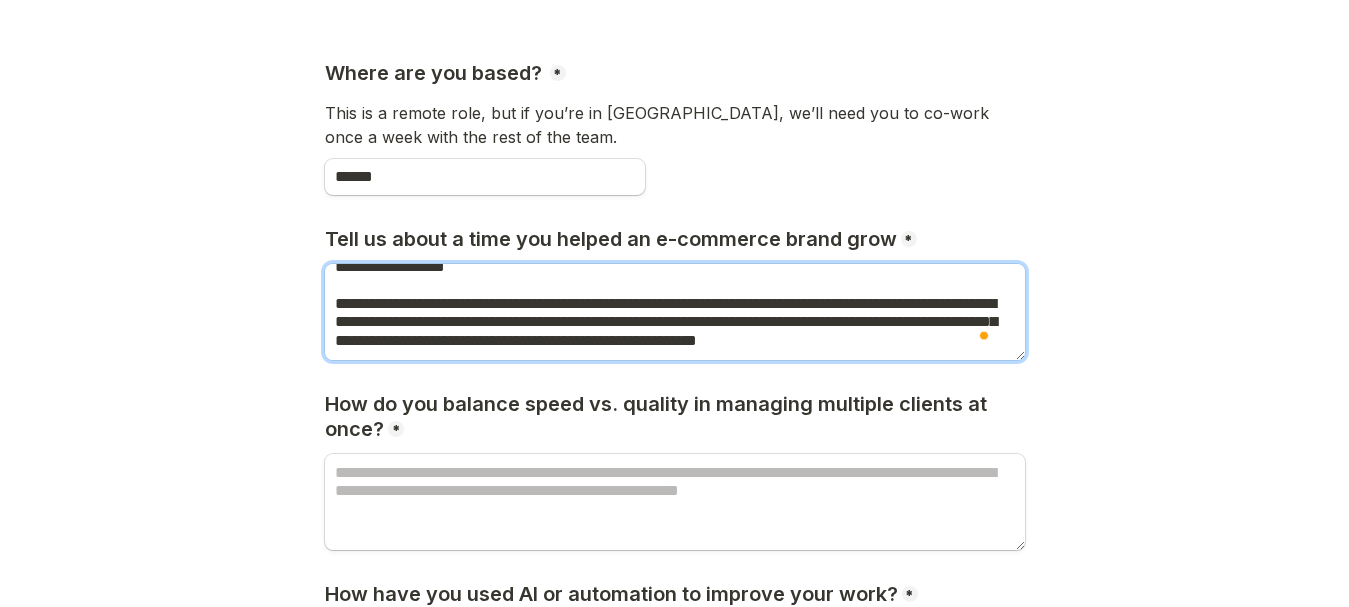 drag, startPoint x: 342, startPoint y: 269, endPoint x: 296, endPoint y: 266, distance: 46.09772 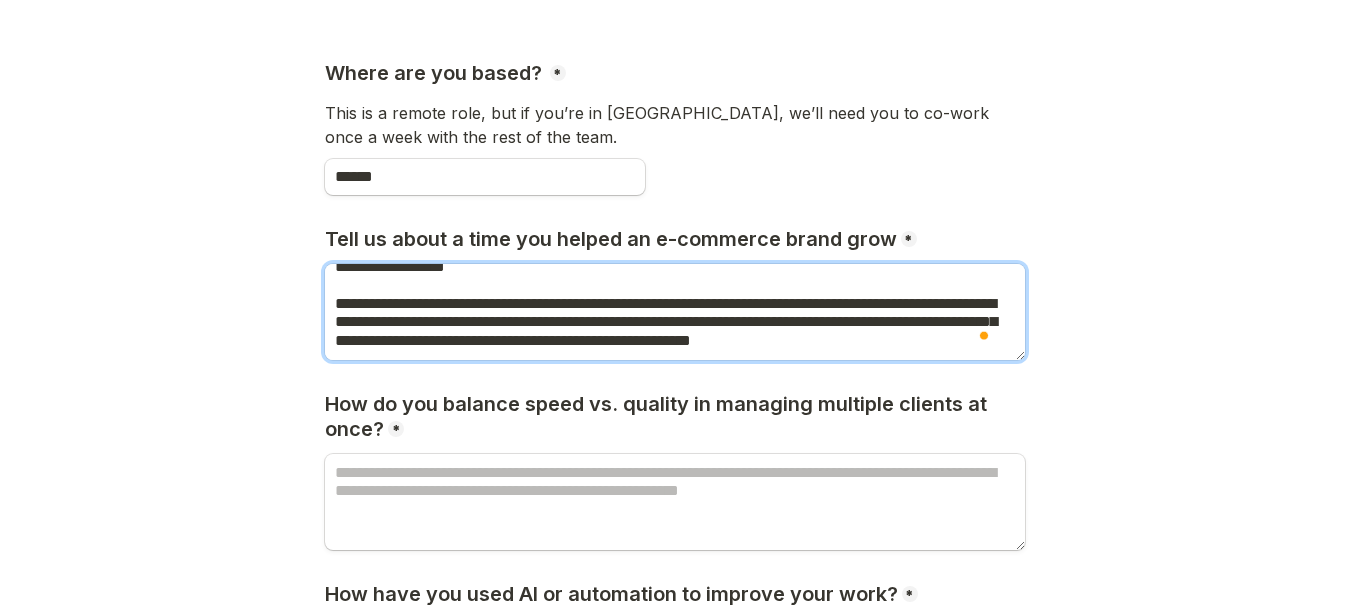 click at bounding box center [675, 312] 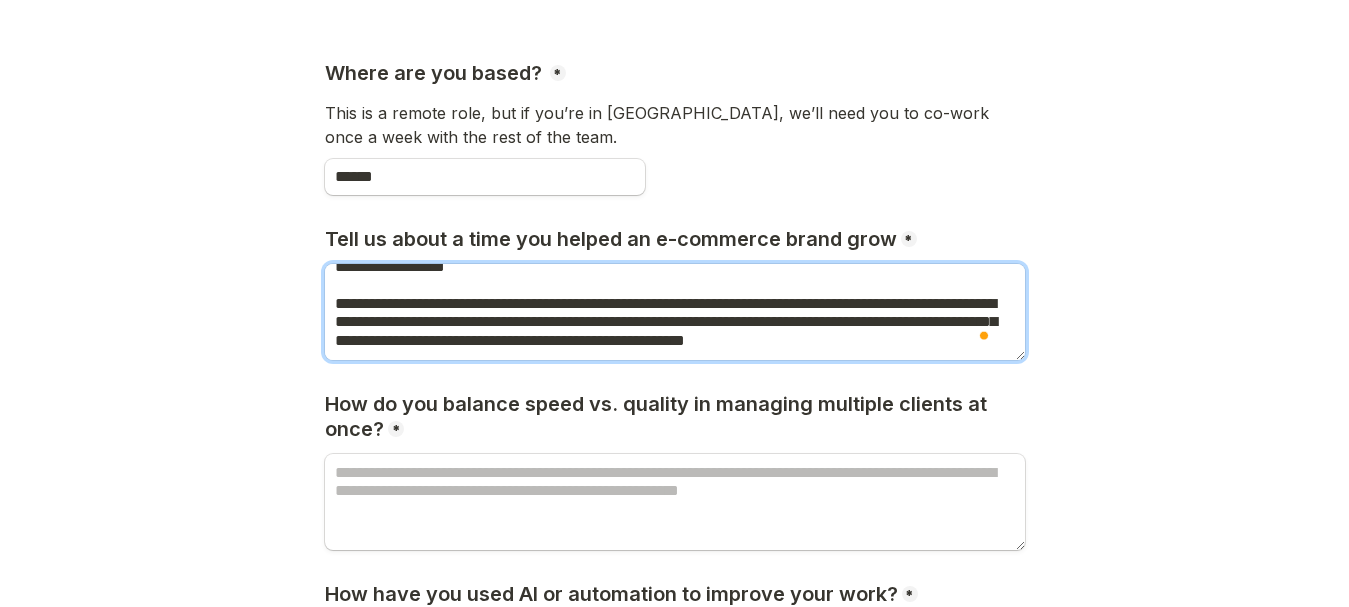 scroll, scrollTop: 205, scrollLeft: 0, axis: vertical 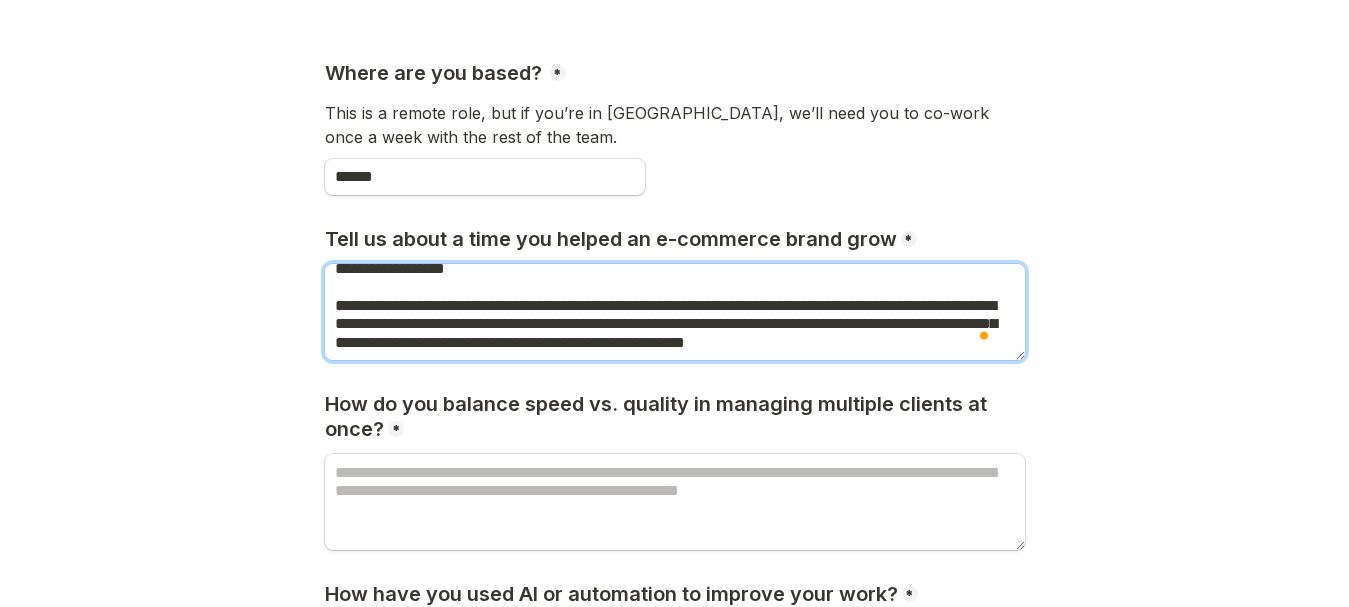 click at bounding box center (675, 312) 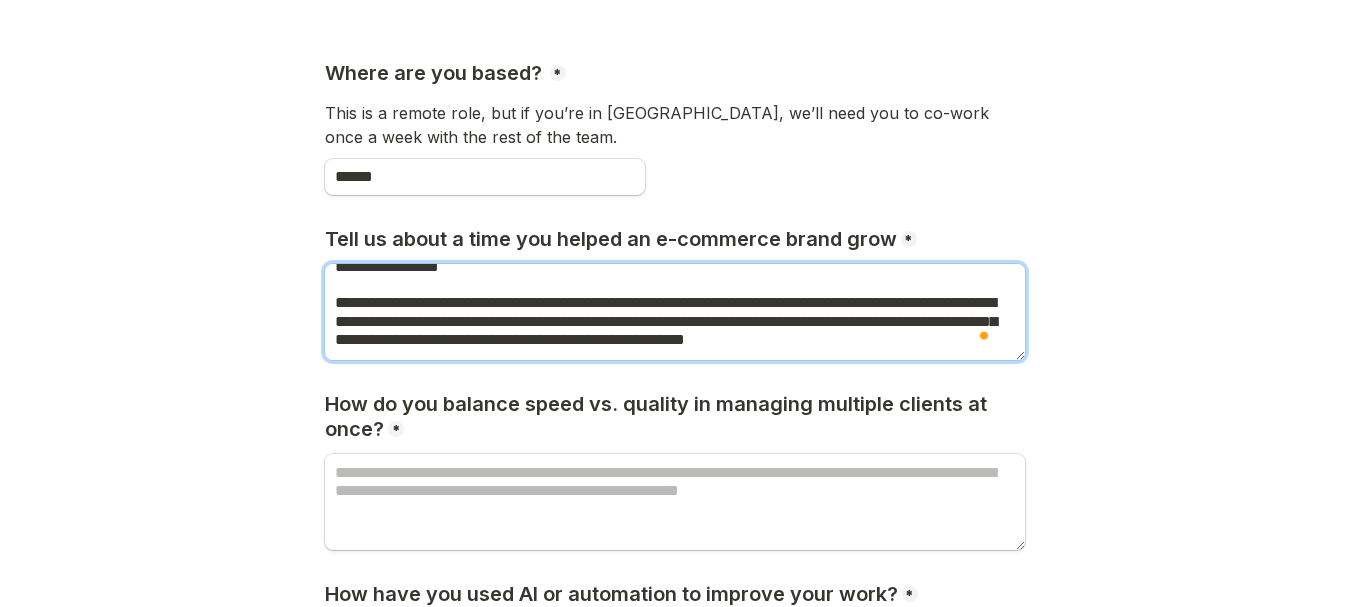 scroll, scrollTop: 211, scrollLeft: 0, axis: vertical 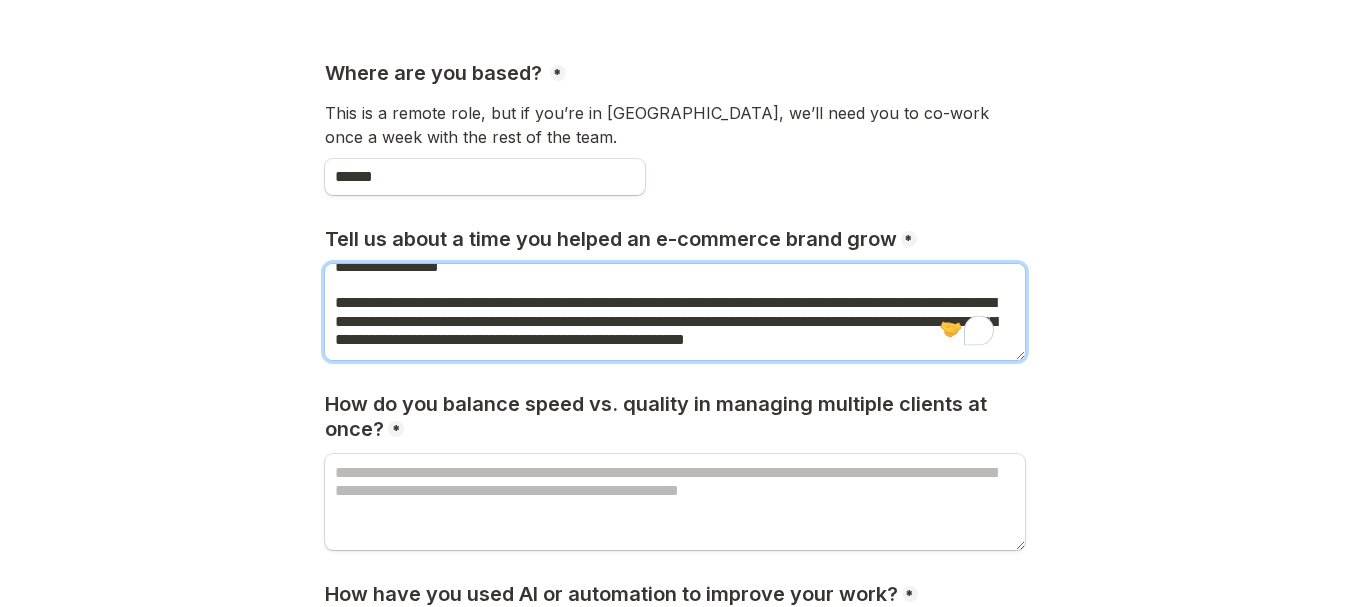click at bounding box center (675, 312) 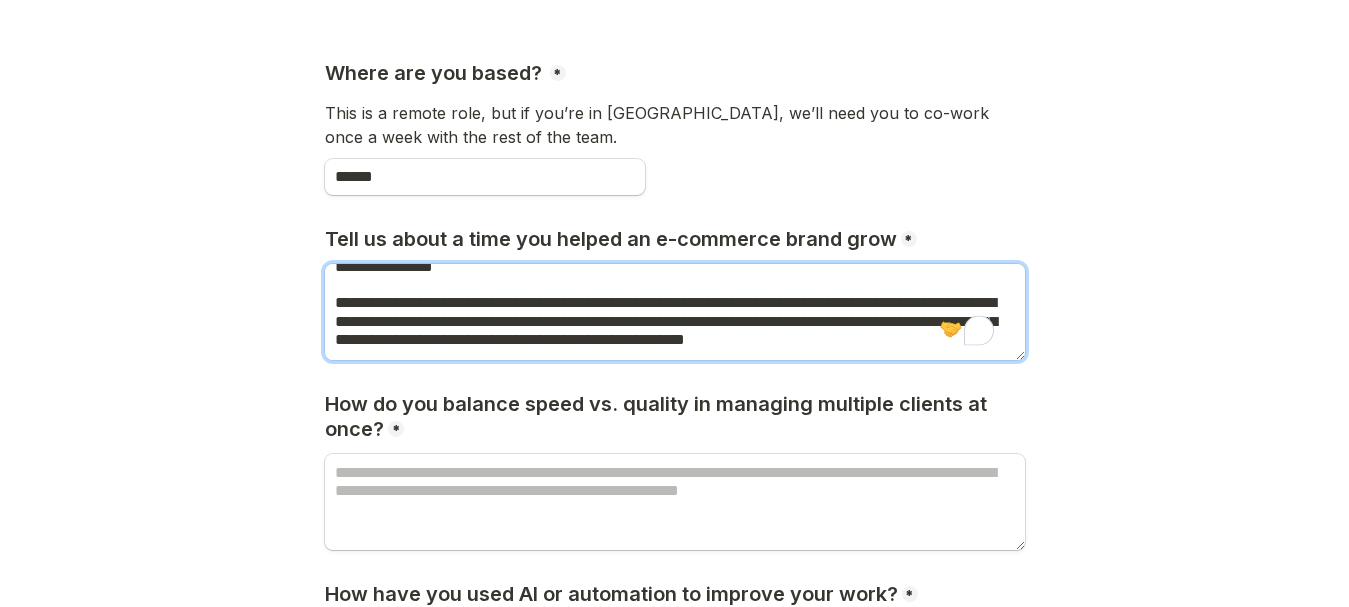scroll, scrollTop: 155, scrollLeft: 0, axis: vertical 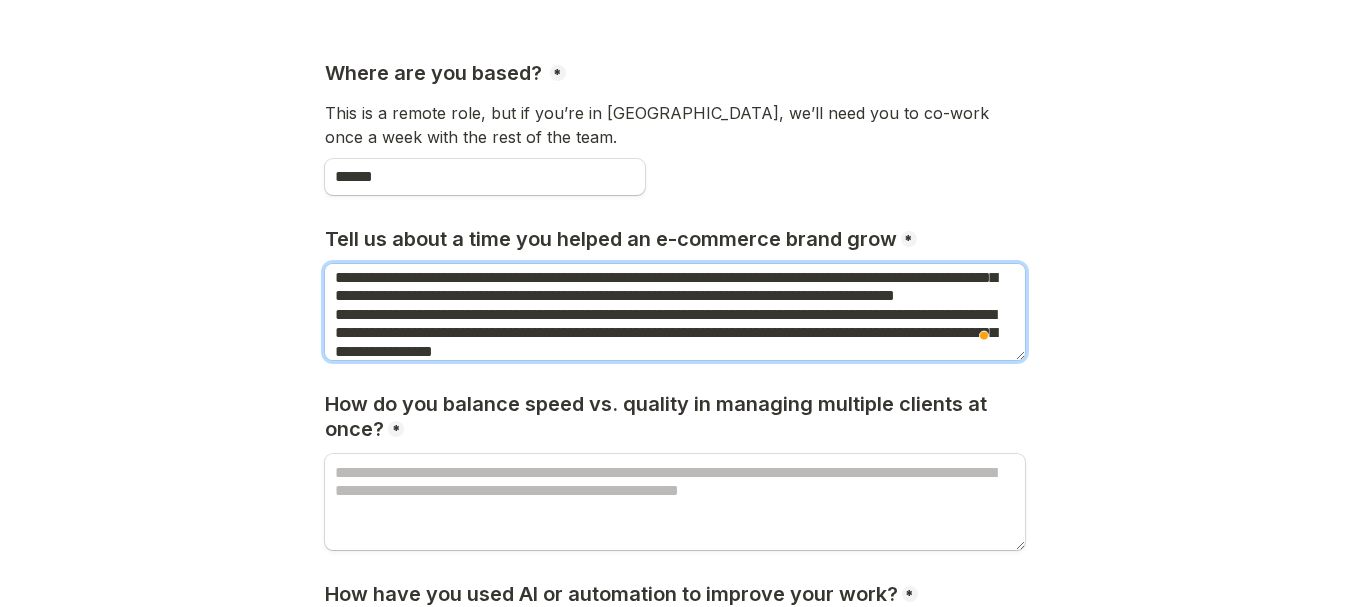 drag, startPoint x: 893, startPoint y: 276, endPoint x: 474, endPoint y: 327, distance: 422.0924 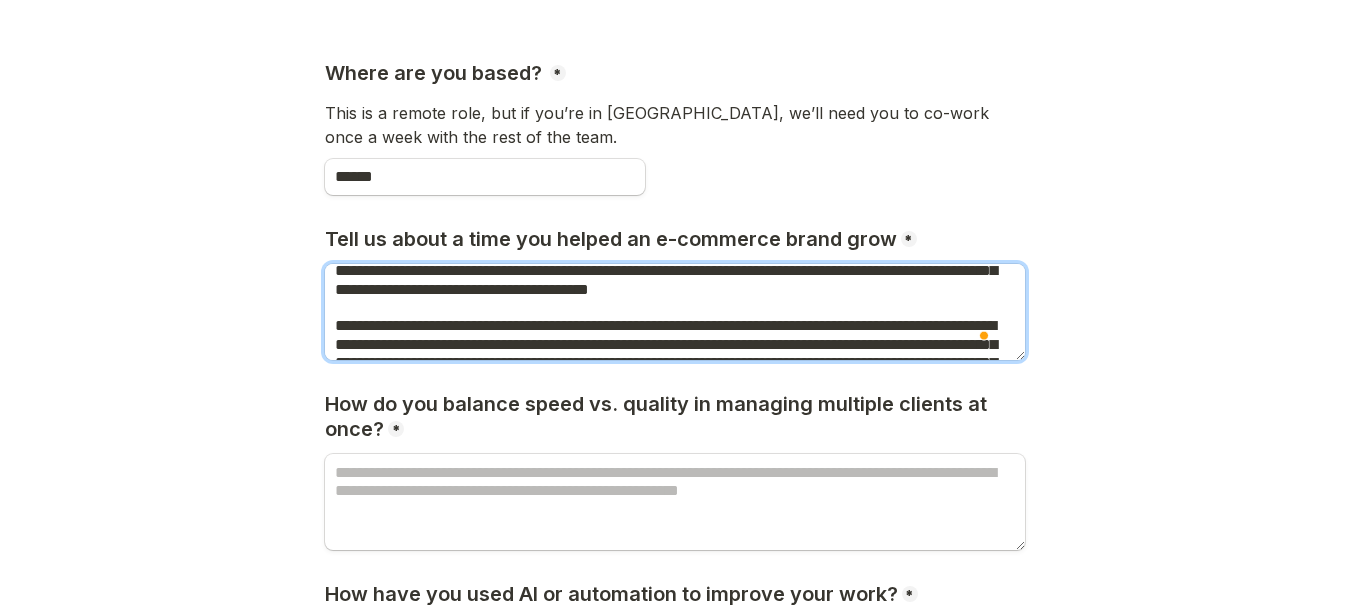 click at bounding box center [675, 312] 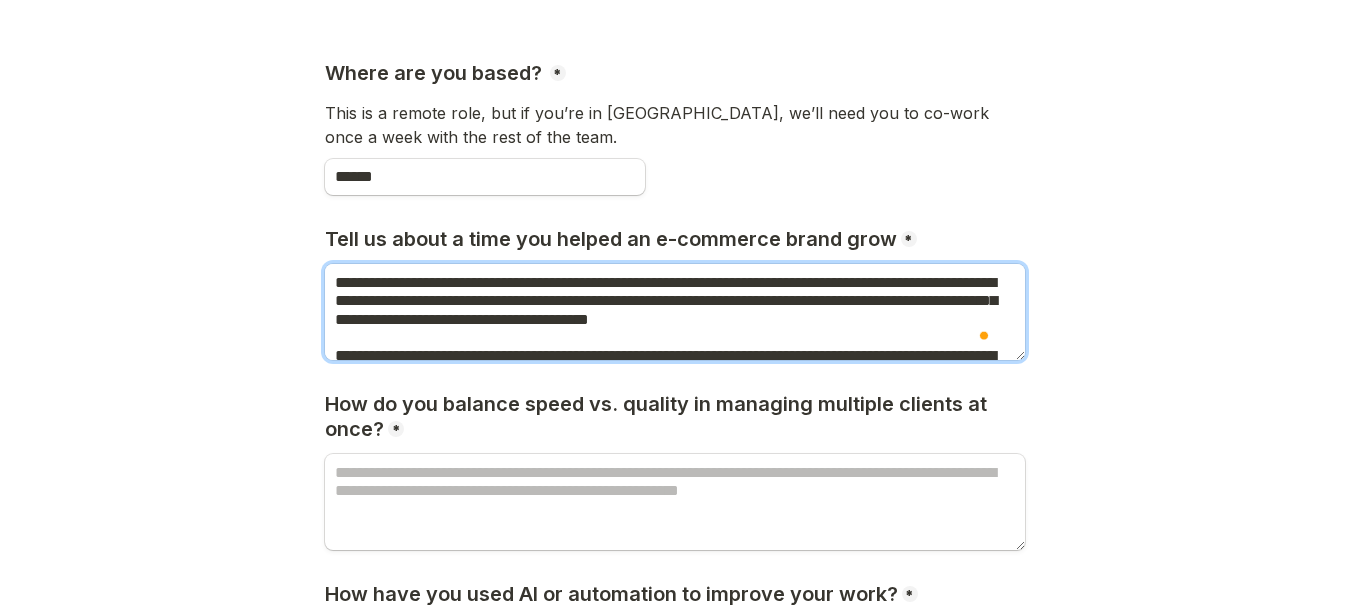 click at bounding box center [675, 312] 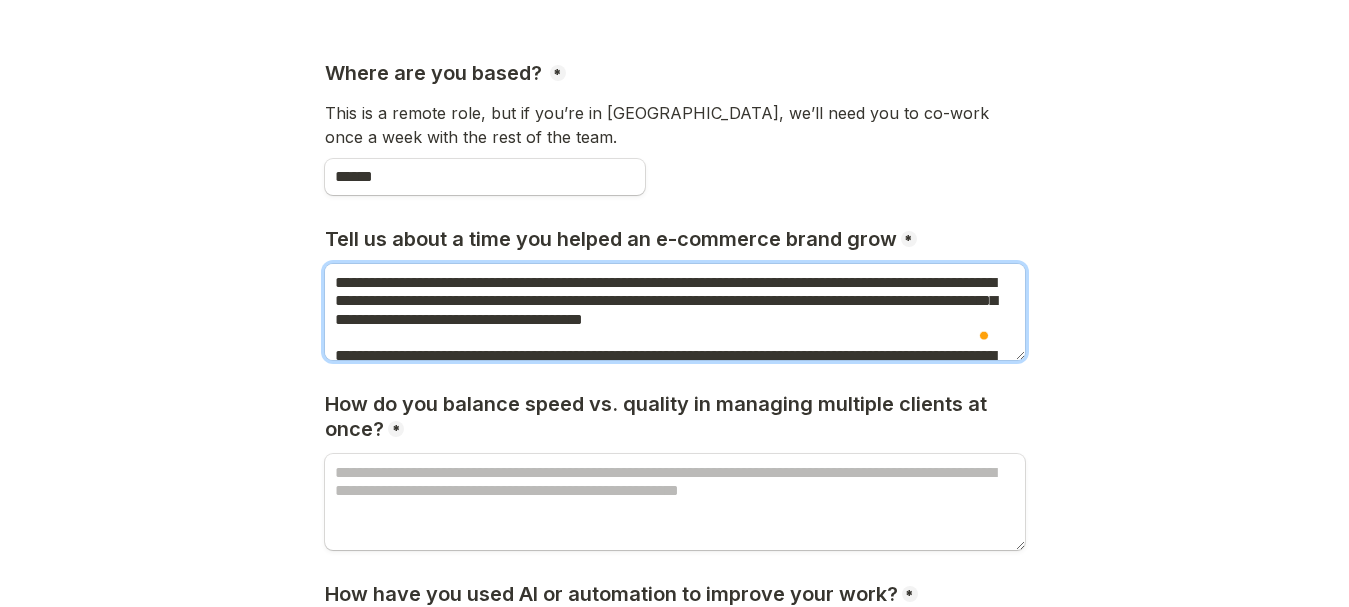 type on "**********" 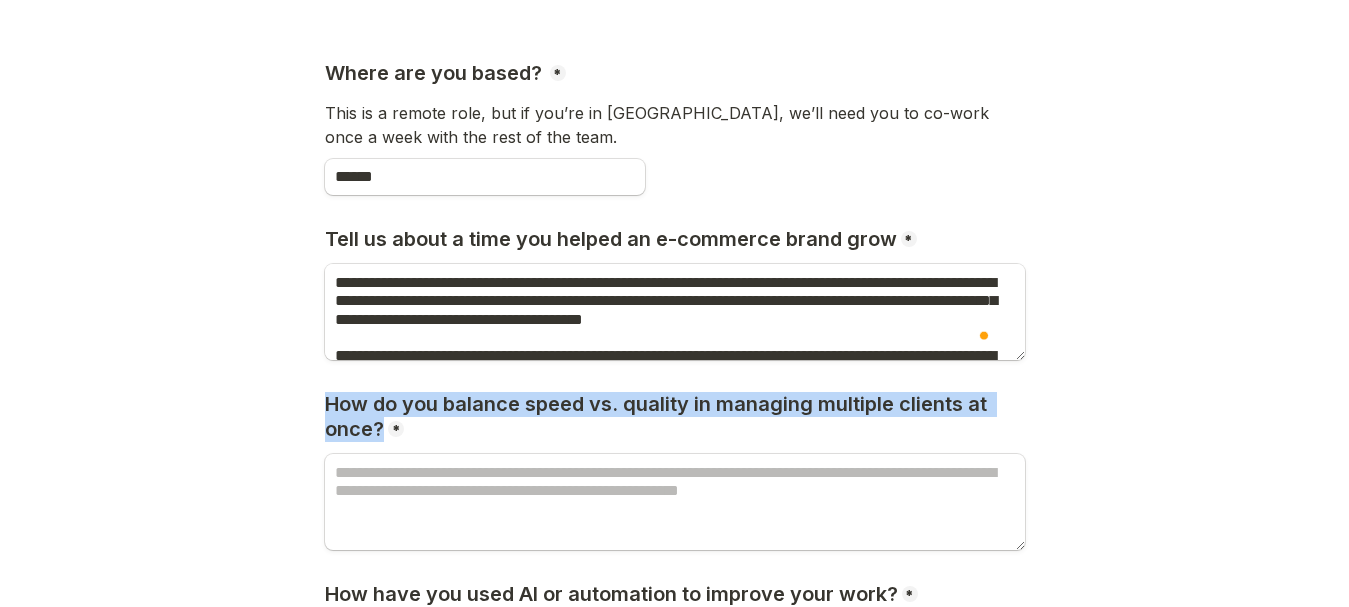 drag, startPoint x: 322, startPoint y: 376, endPoint x: 382, endPoint y: 414, distance: 71.021126 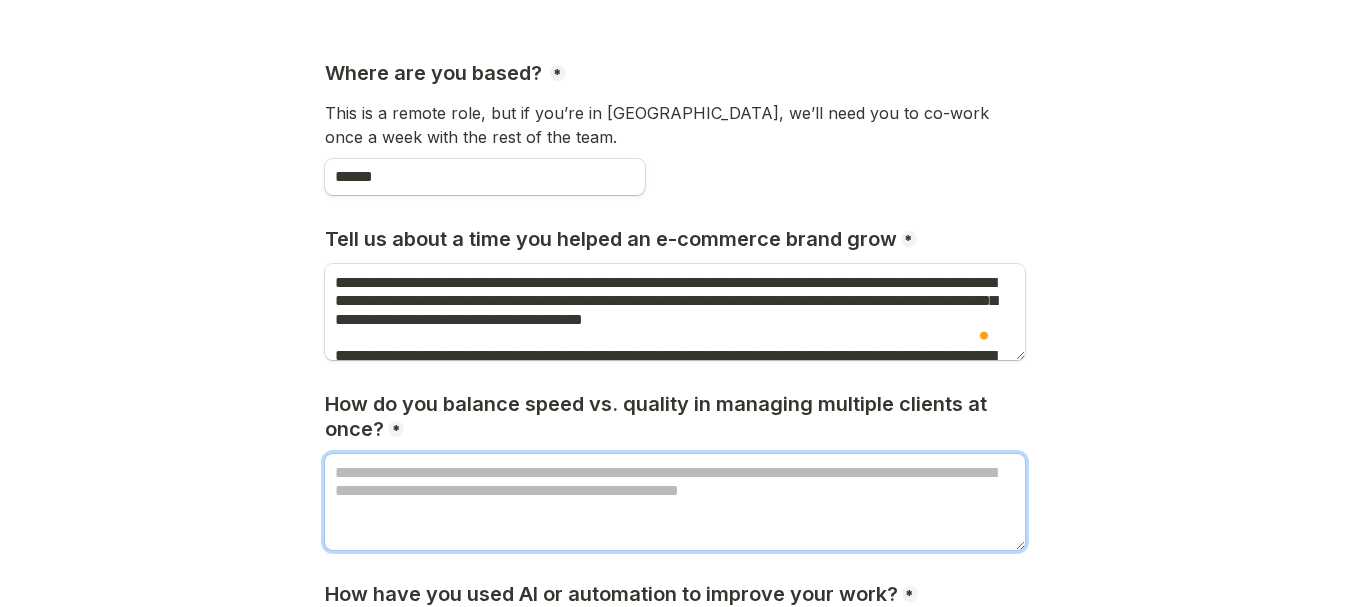 click at bounding box center (675, 502) 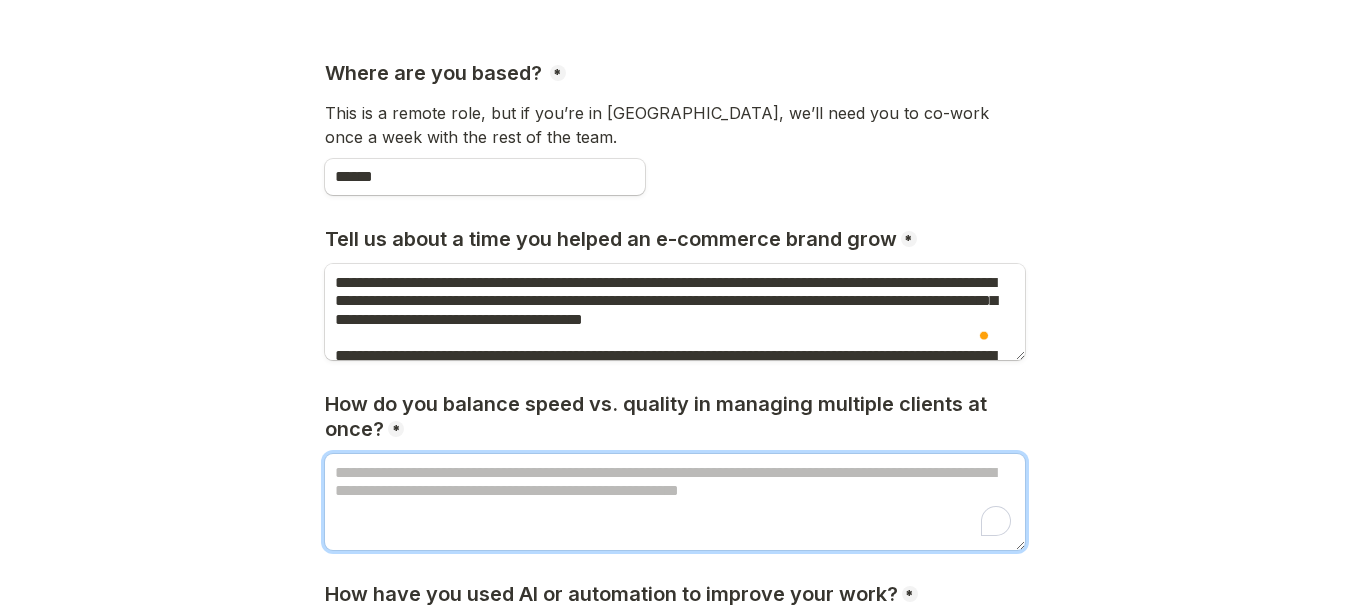 paste on "**********" 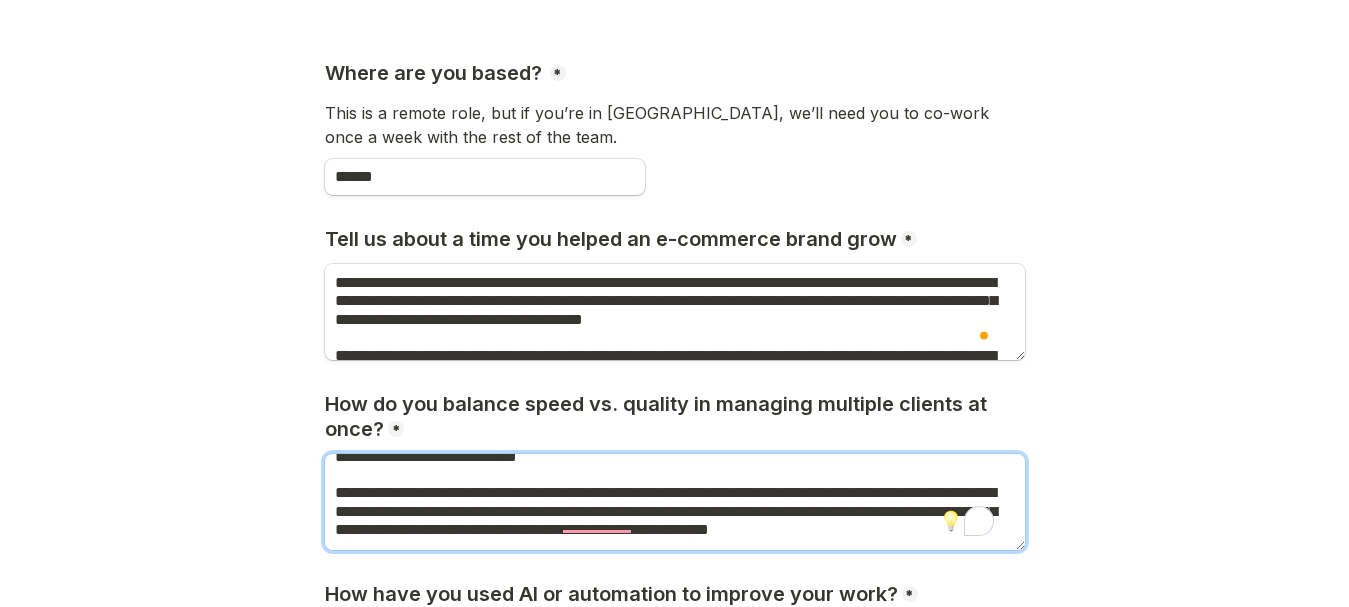 click at bounding box center (675, 502) 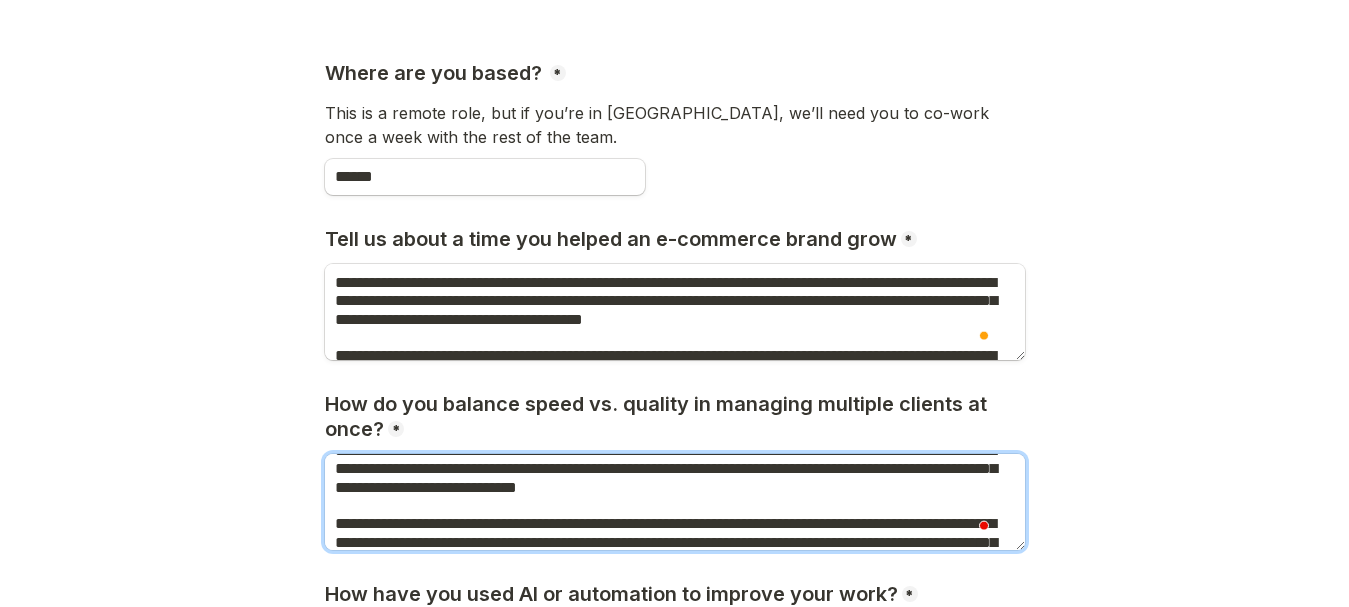 click at bounding box center [675, 502] 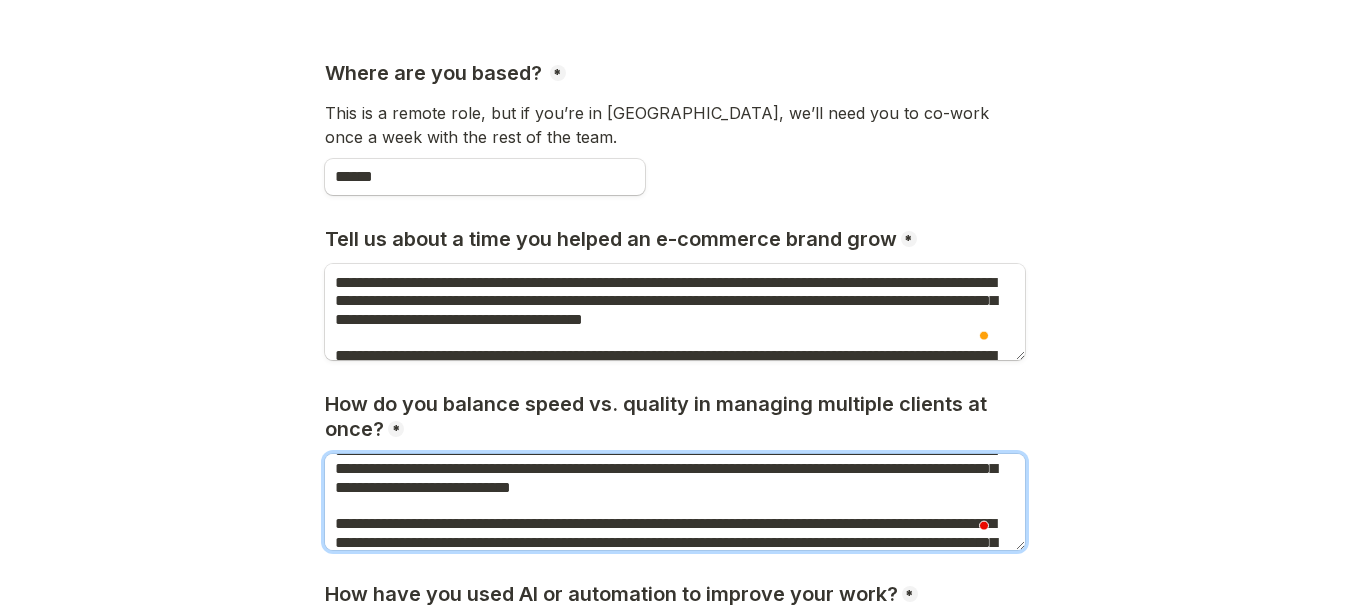 click at bounding box center (675, 502) 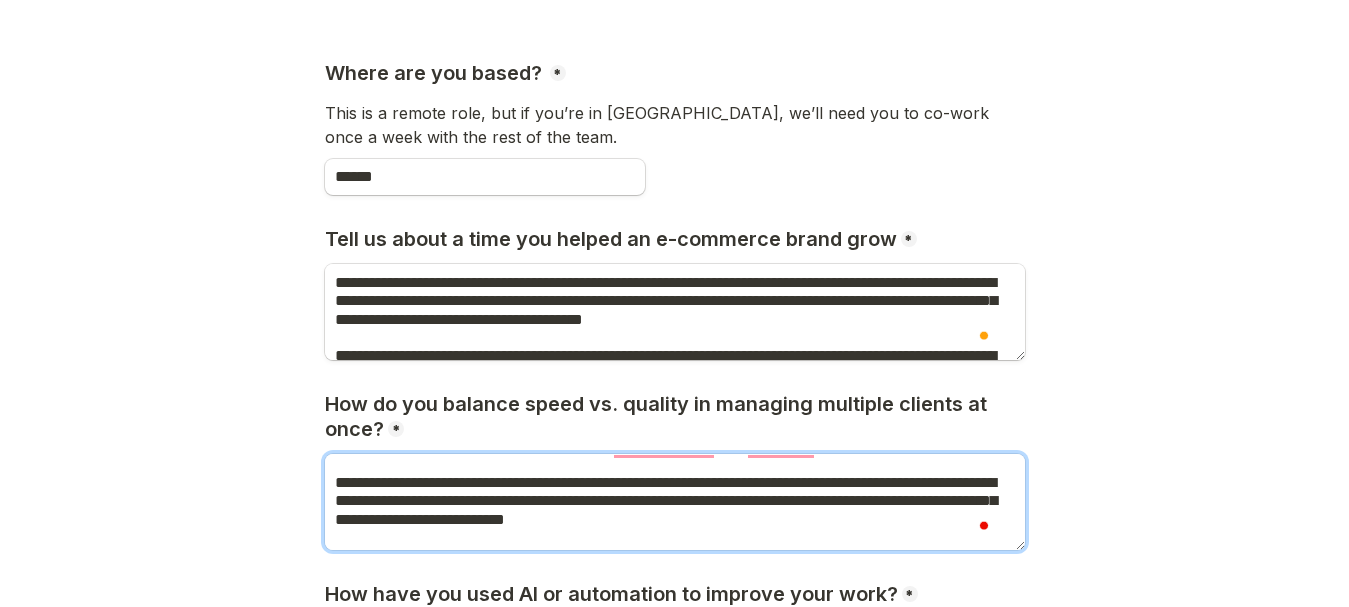 click at bounding box center (675, 502) 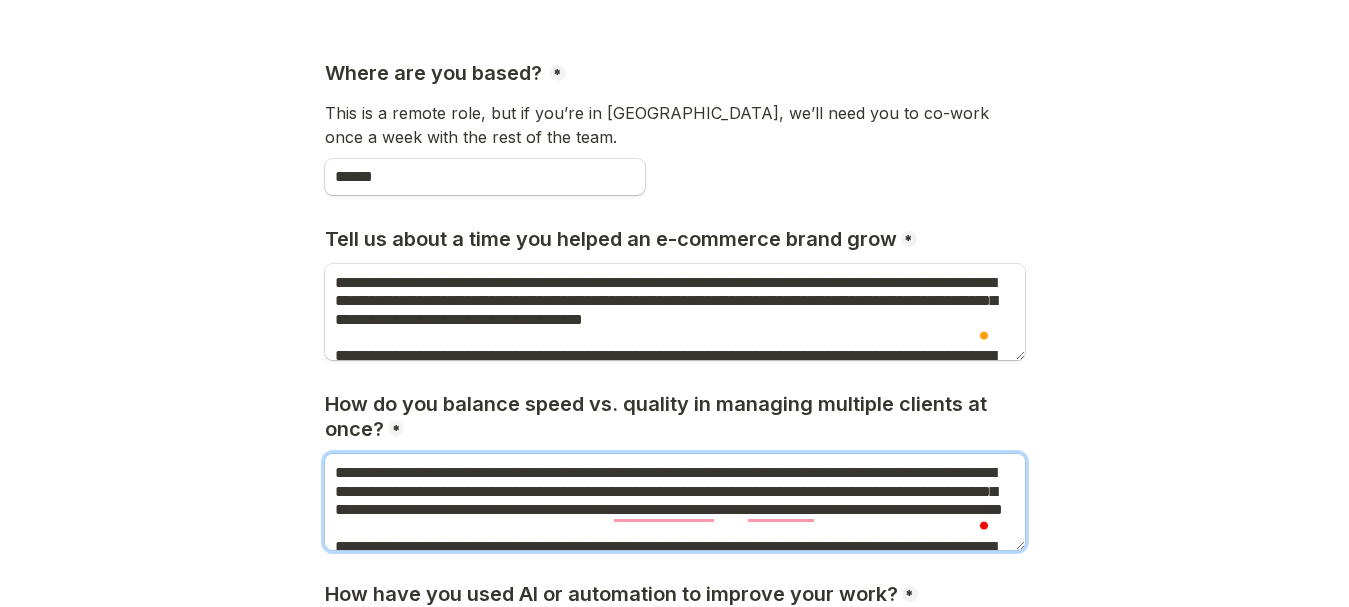 click at bounding box center [675, 502] 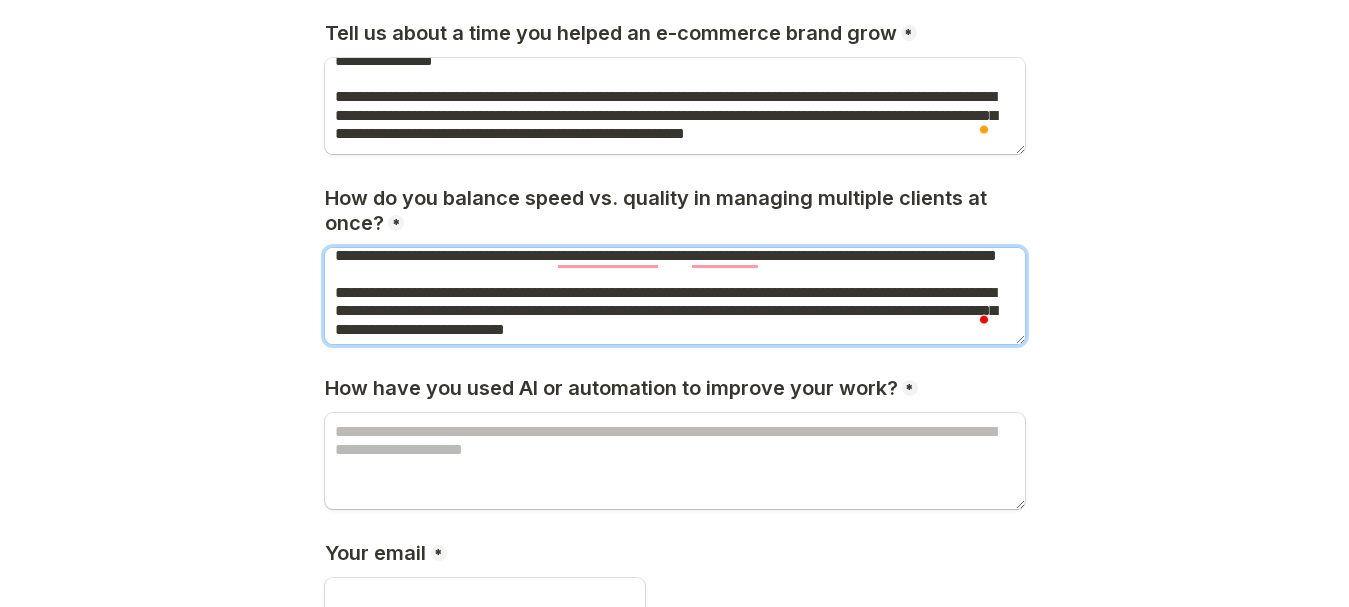 type on "**********" 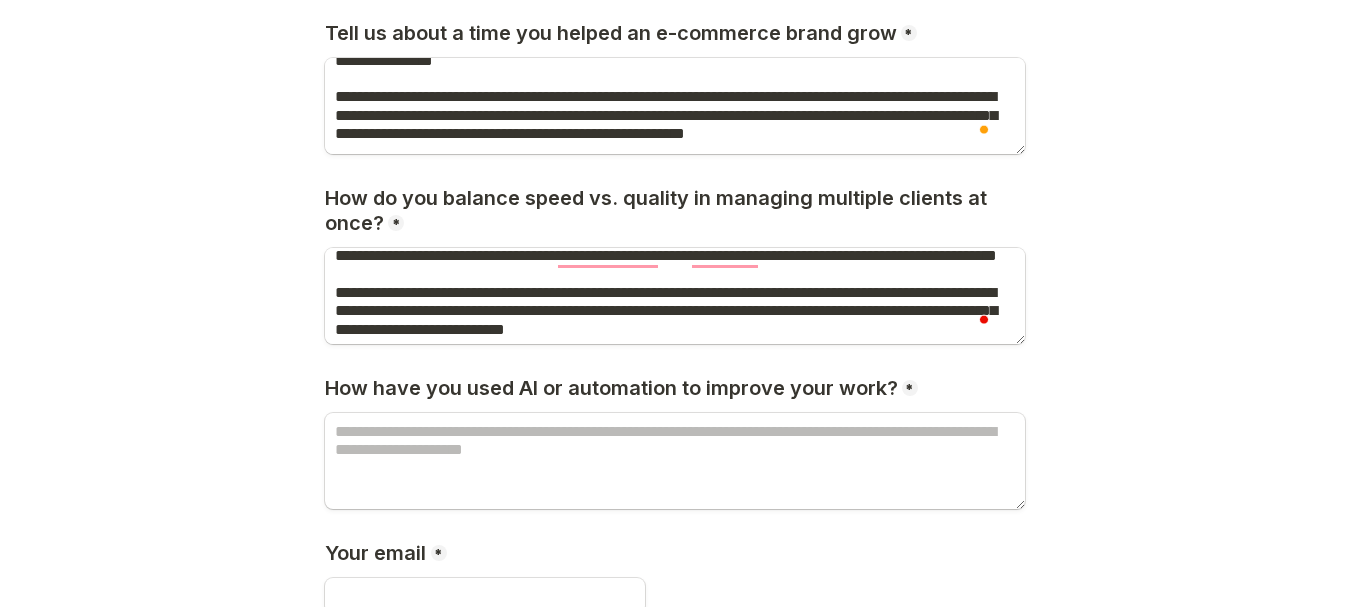 click on "How have you used AI or automation to improve your work?" at bounding box center [614, 388] 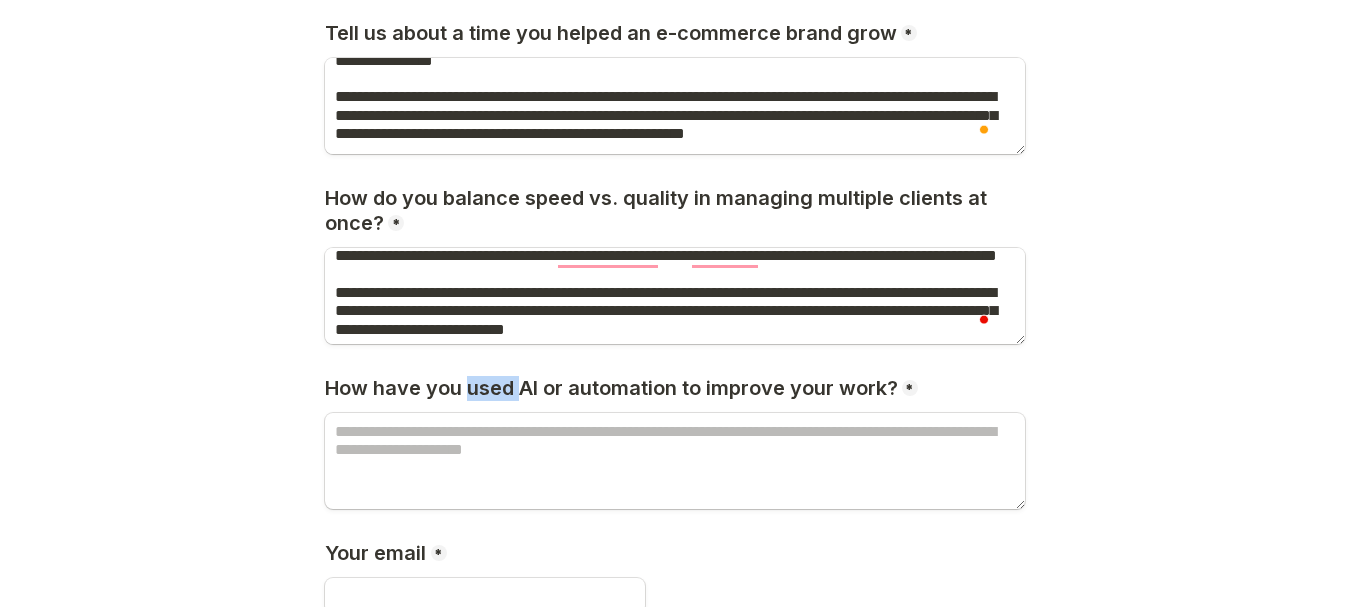 click on "How have you used AI or automation to improve your work?" at bounding box center (614, 388) 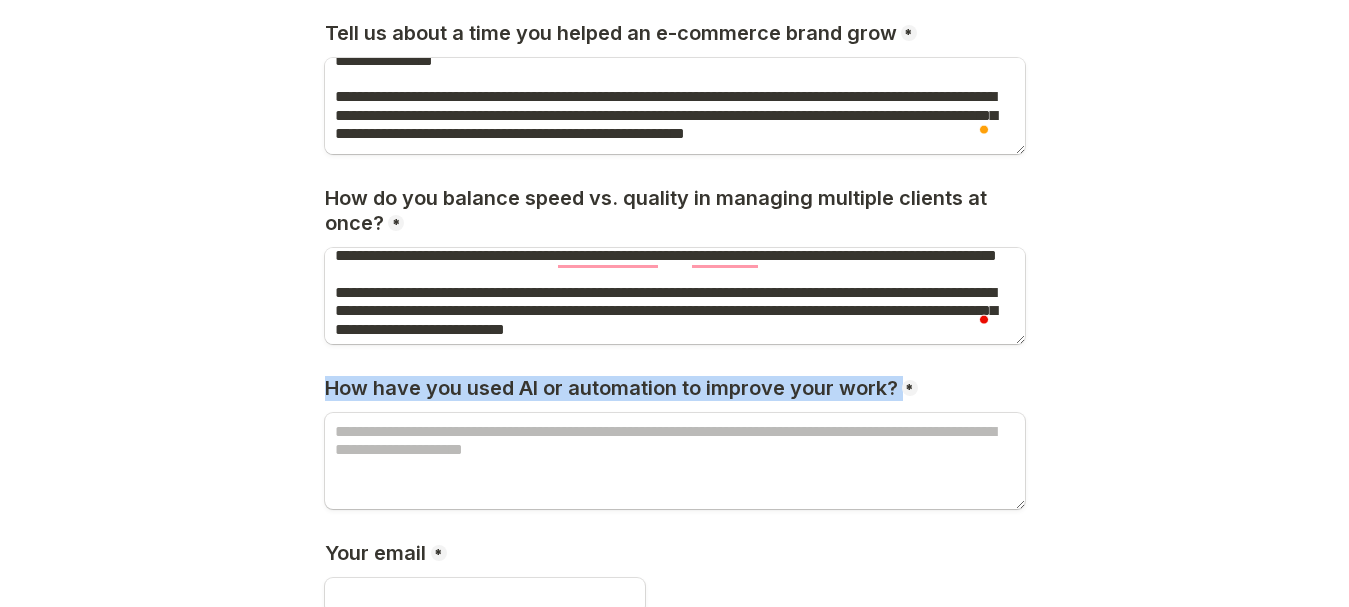 click on "How have you used AI or automation to improve your work?" at bounding box center (614, 388) 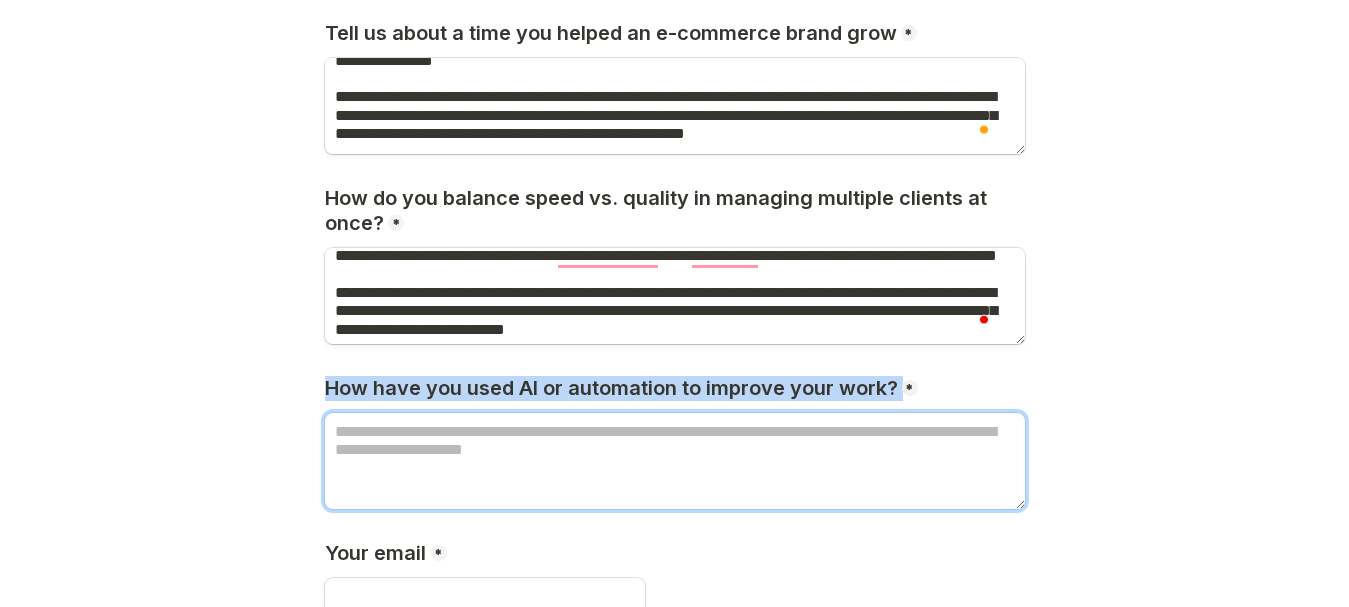 click at bounding box center (675, 461) 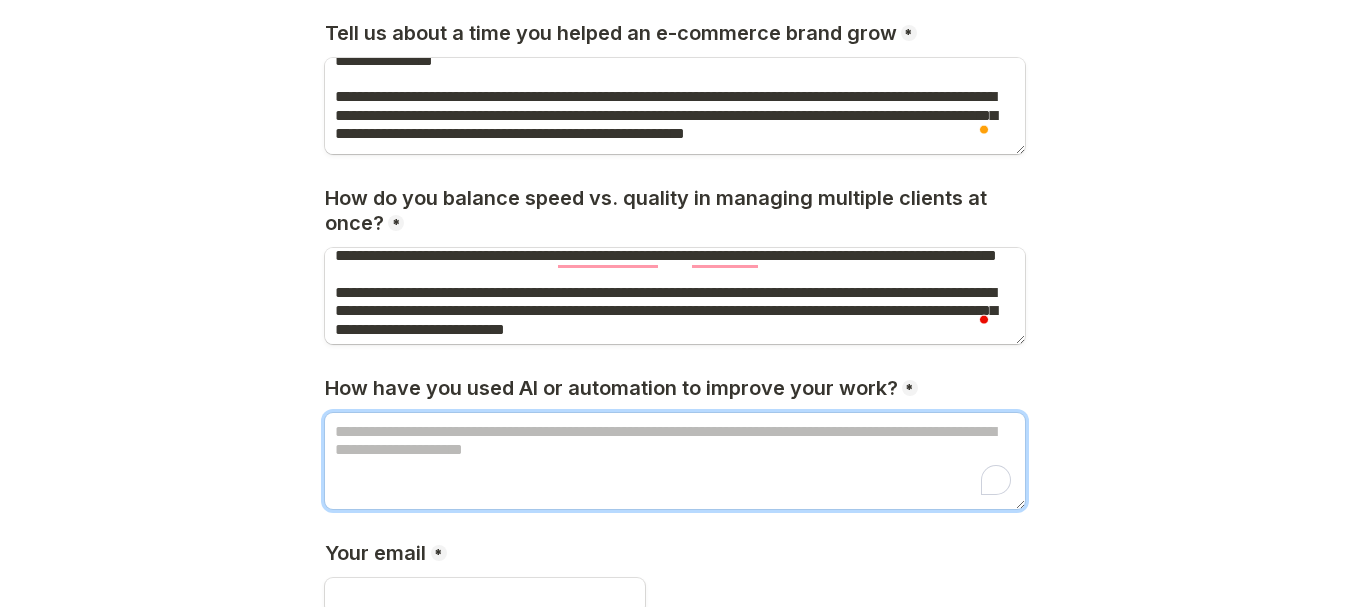 paste on "**********" 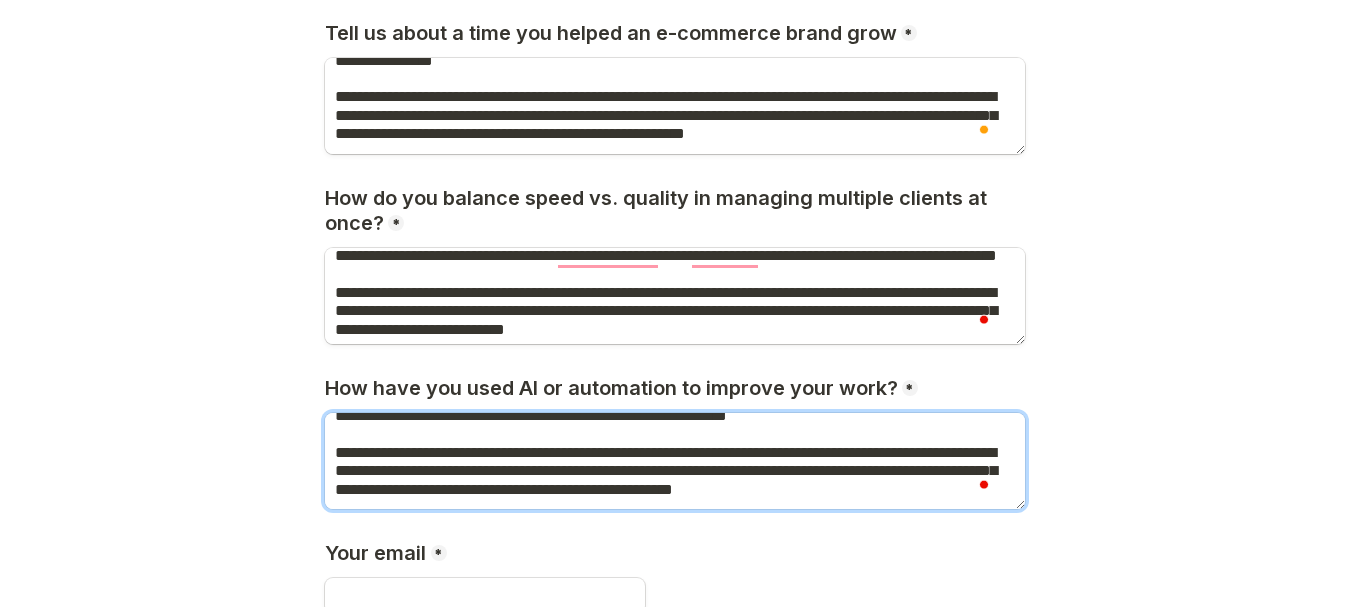click at bounding box center [675, 461] 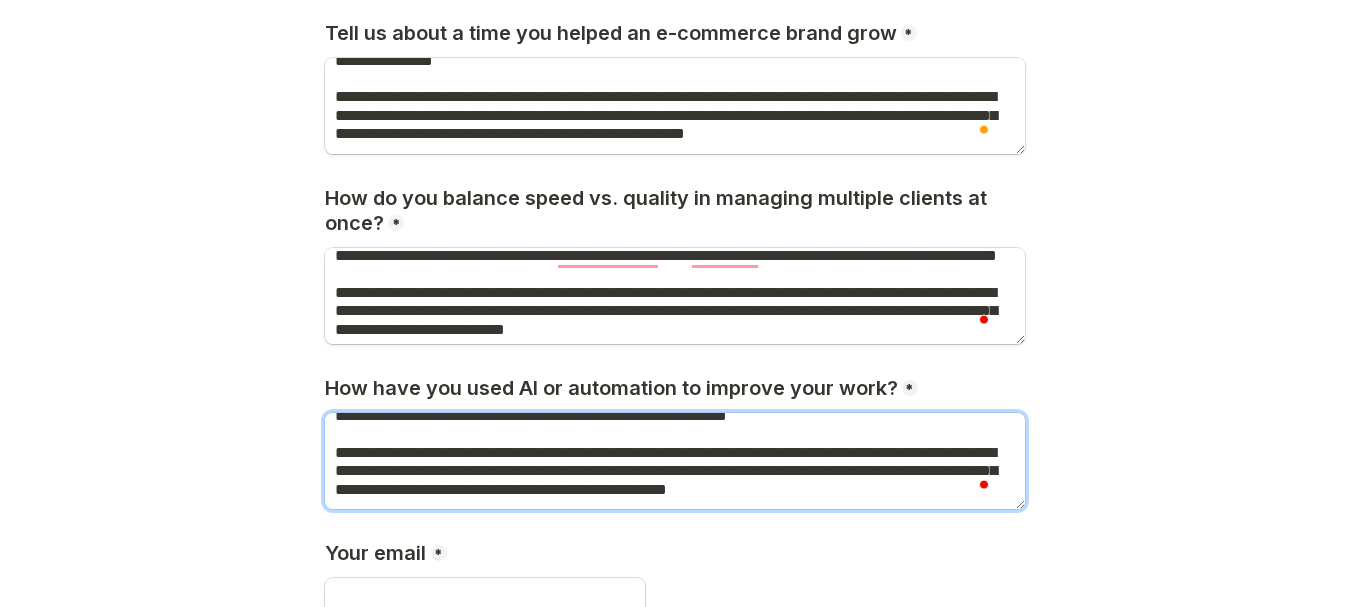 click at bounding box center (675, 461) 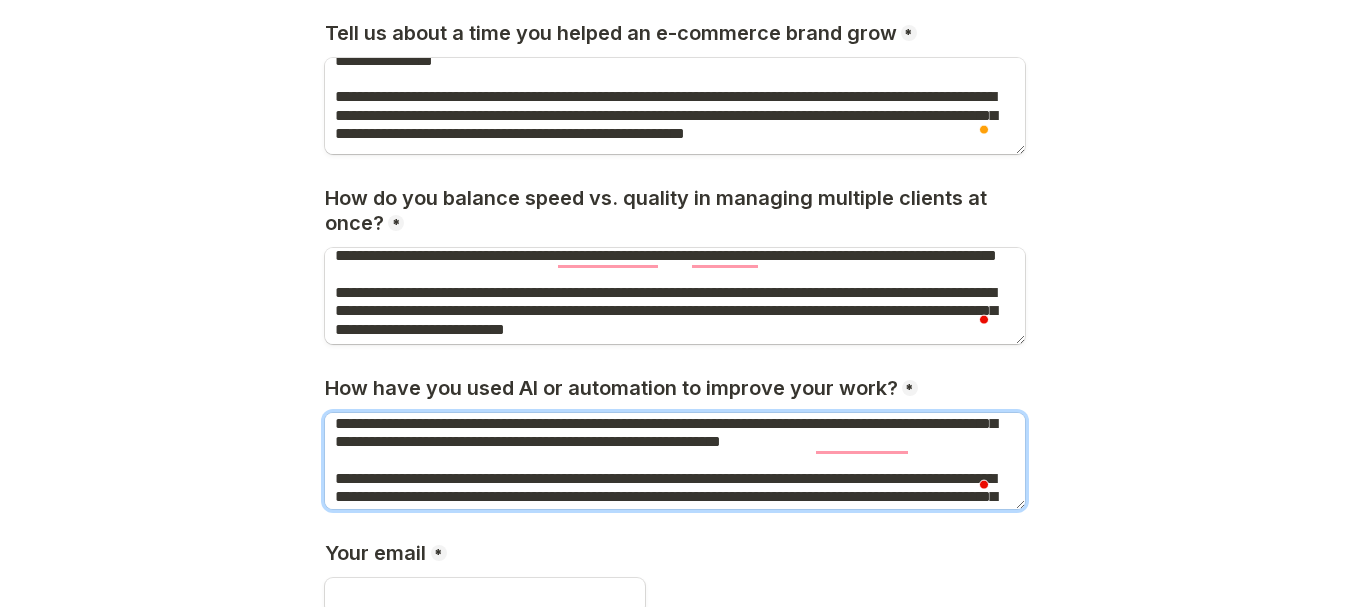 click at bounding box center [675, 461] 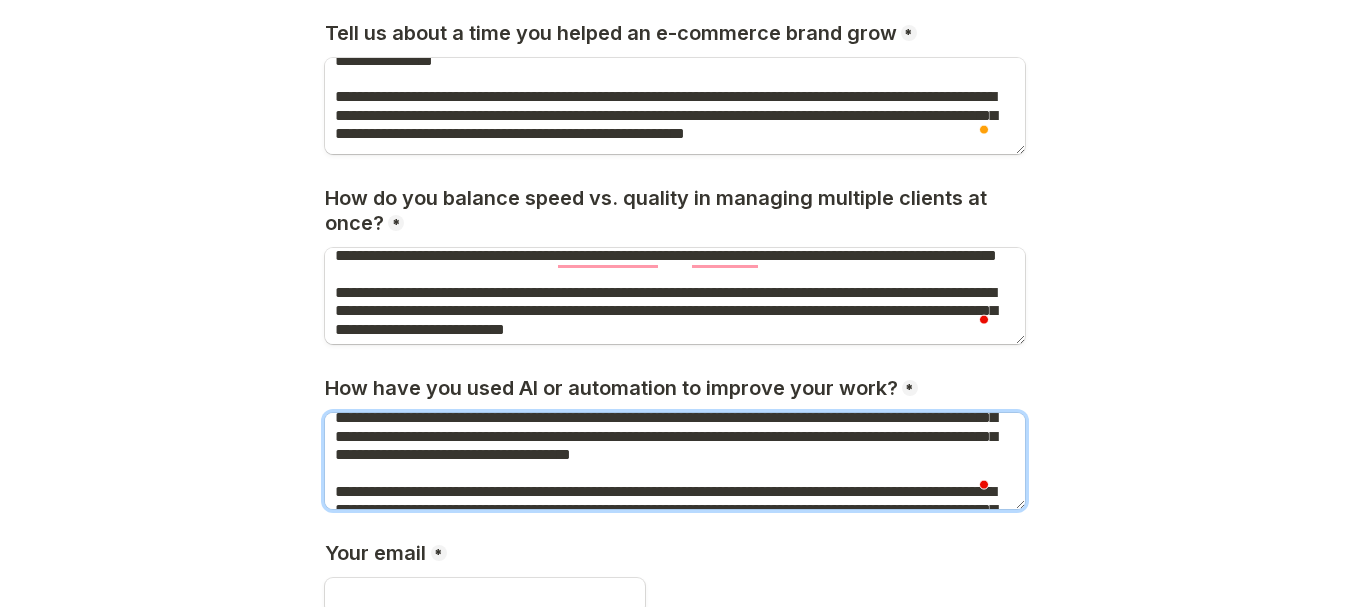 click at bounding box center (675, 461) 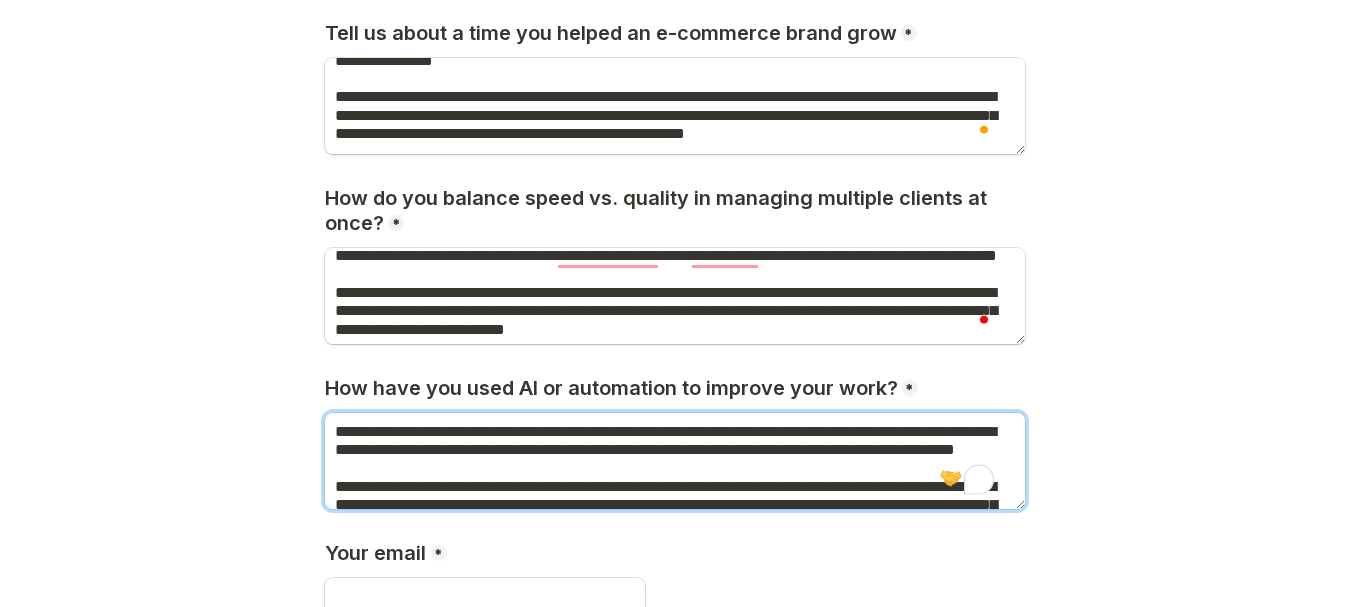 click at bounding box center [675, 461] 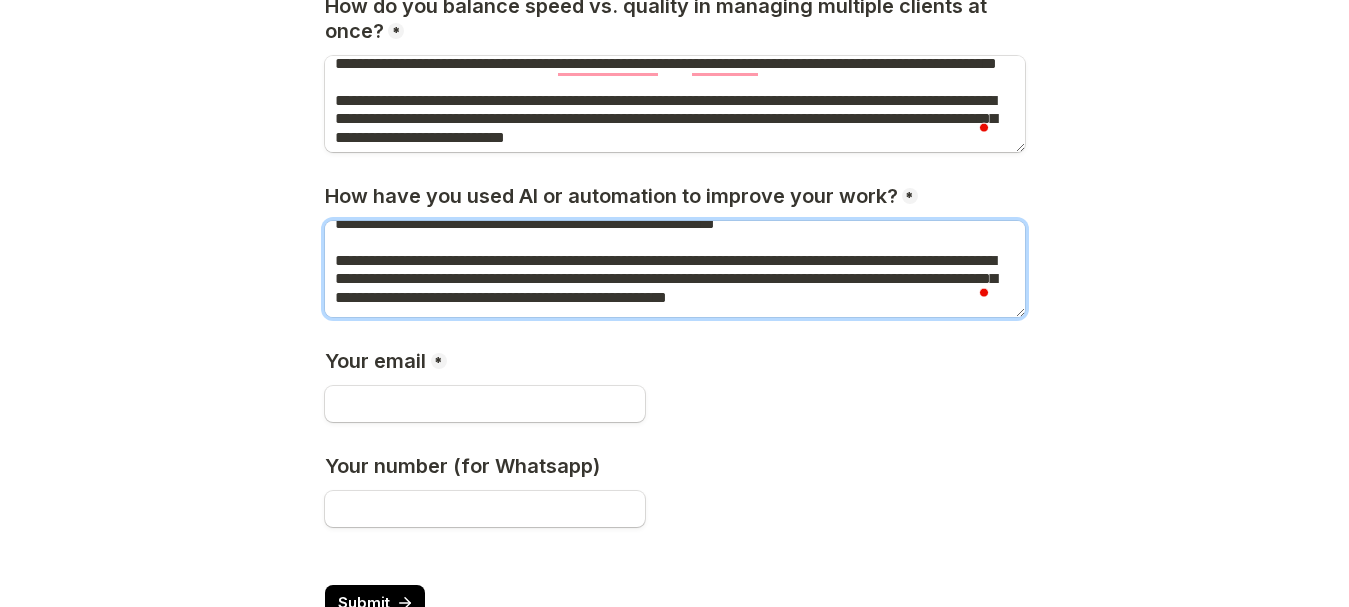 type on "**********" 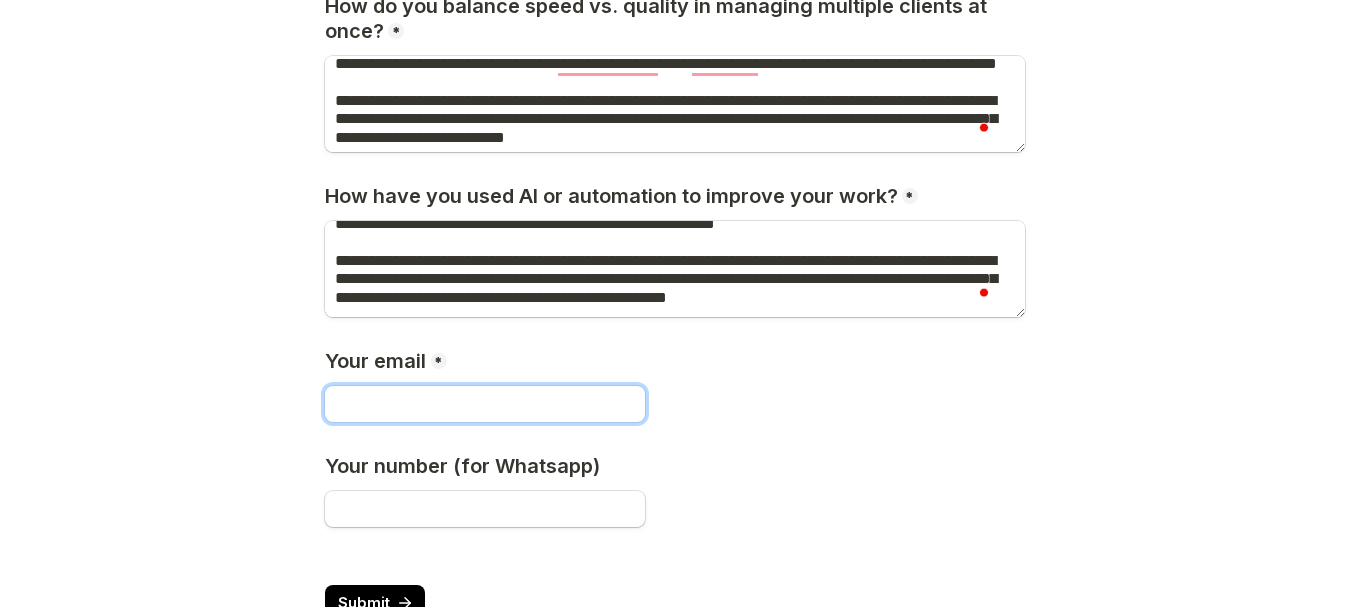 click at bounding box center [485, 404] 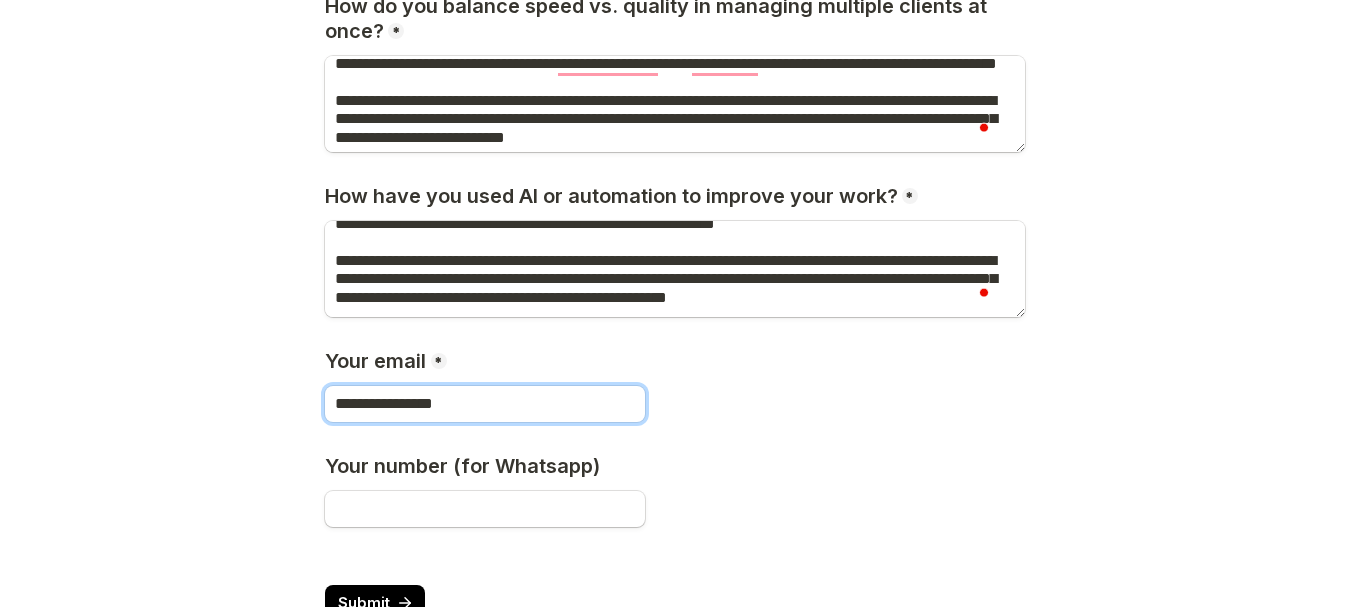 type on "**********" 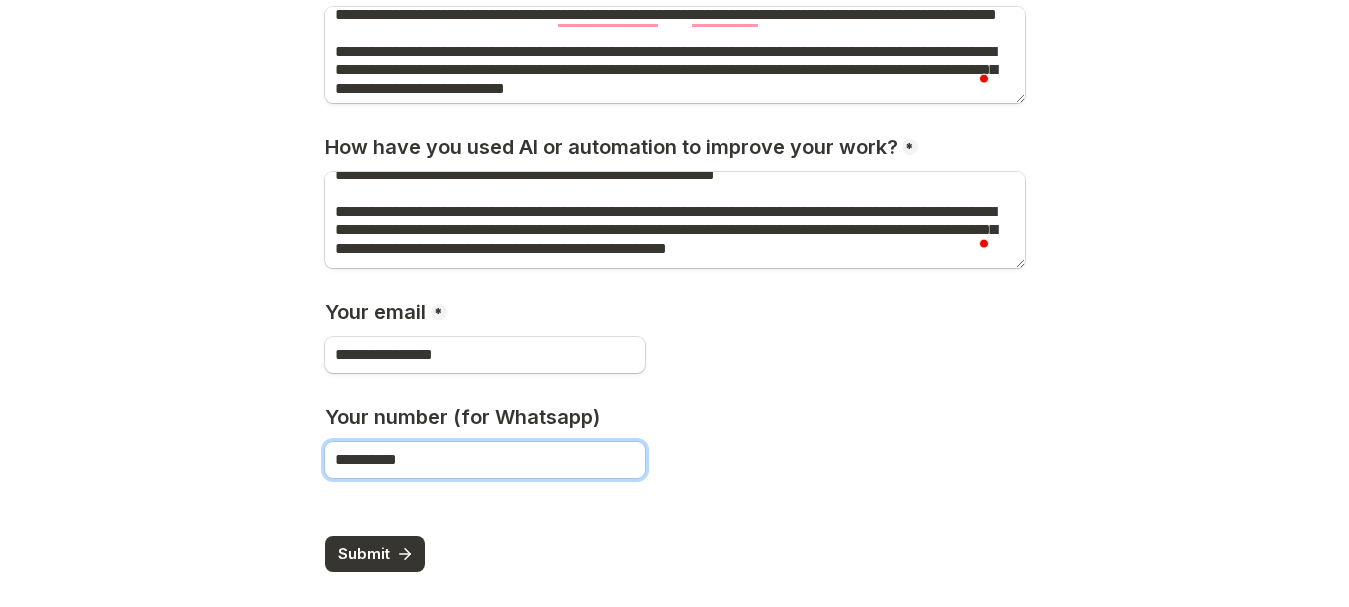 type on "**********" 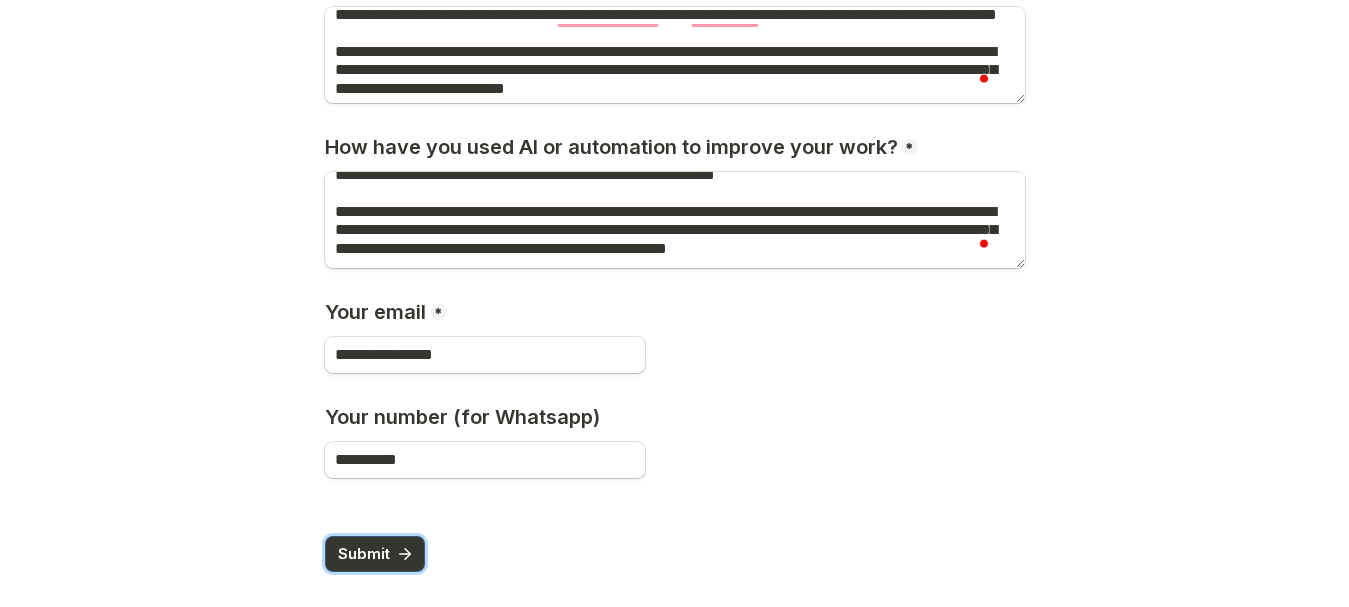 click on "Submit" at bounding box center [364, 553] 